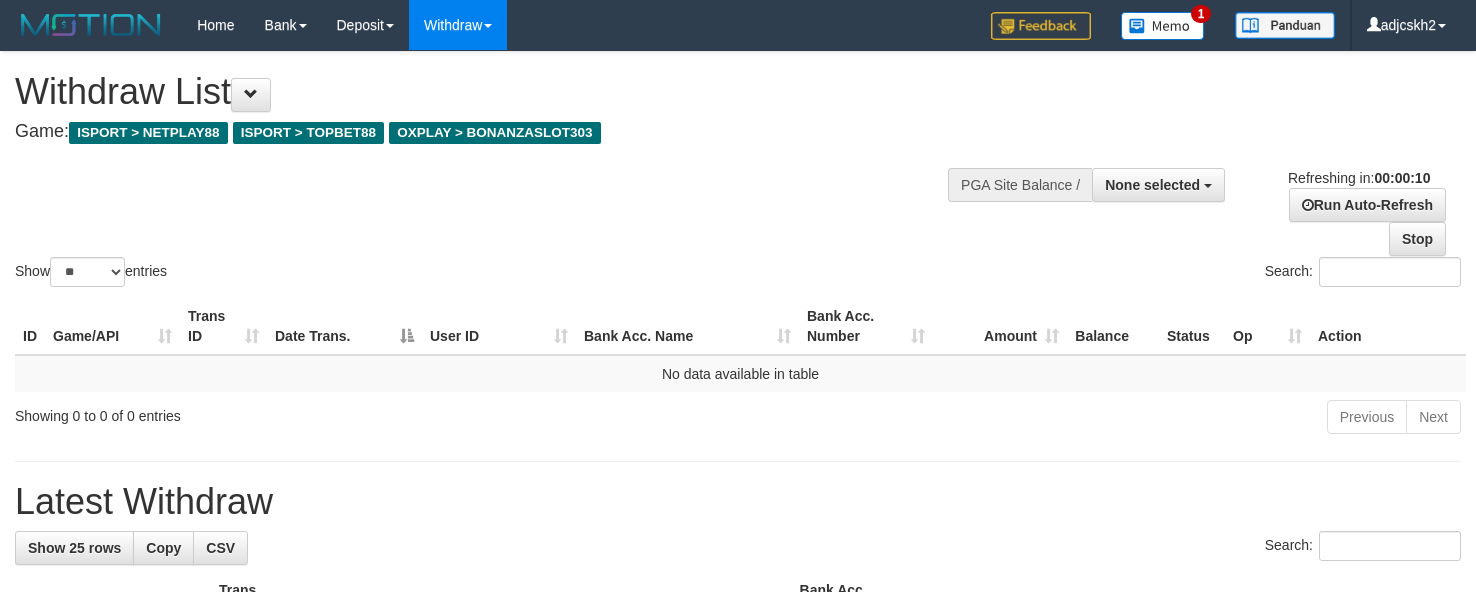 scroll, scrollTop: 0, scrollLeft: 0, axis: both 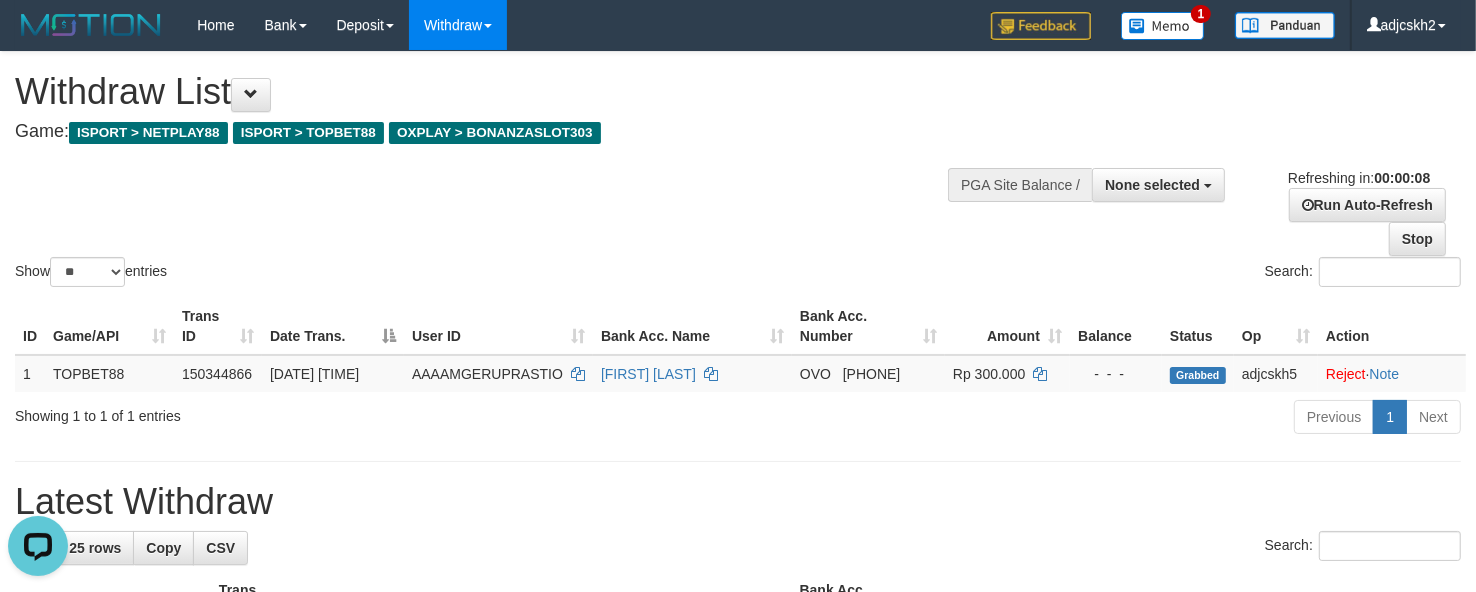 drag, startPoint x: 911, startPoint y: 180, endPoint x: 847, endPoint y: 60, distance: 136 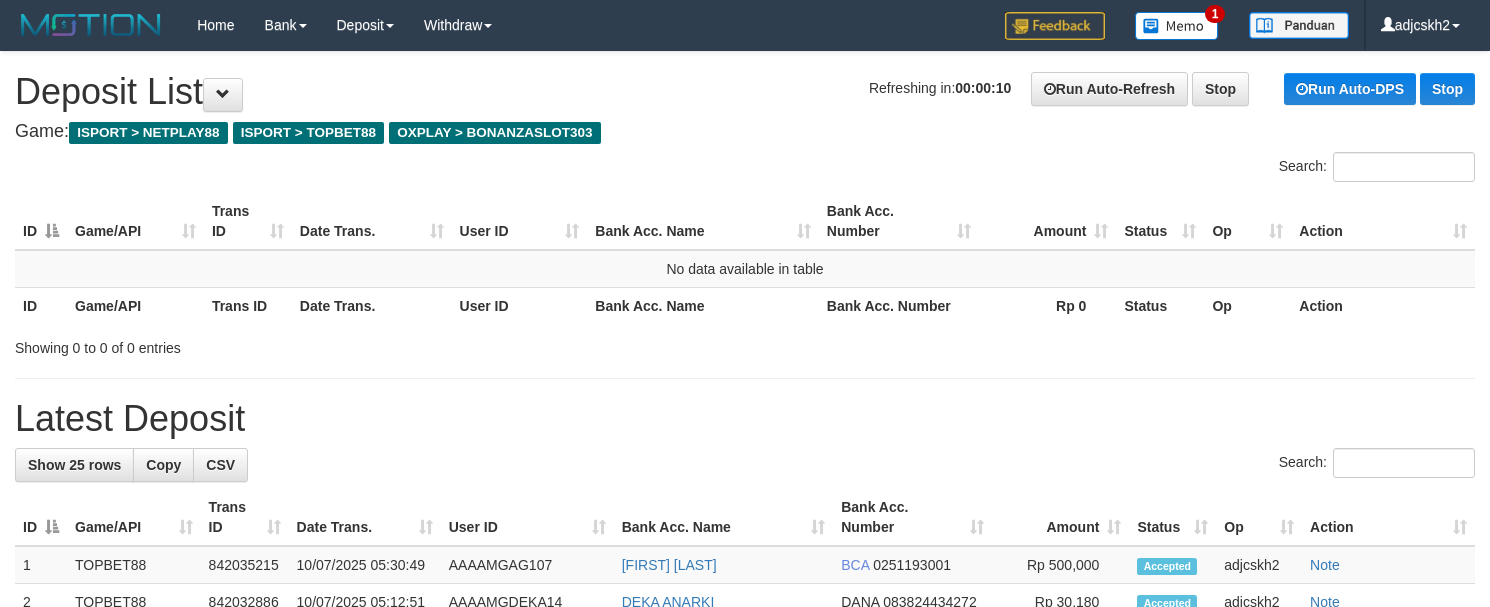 scroll, scrollTop: 0, scrollLeft: 0, axis: both 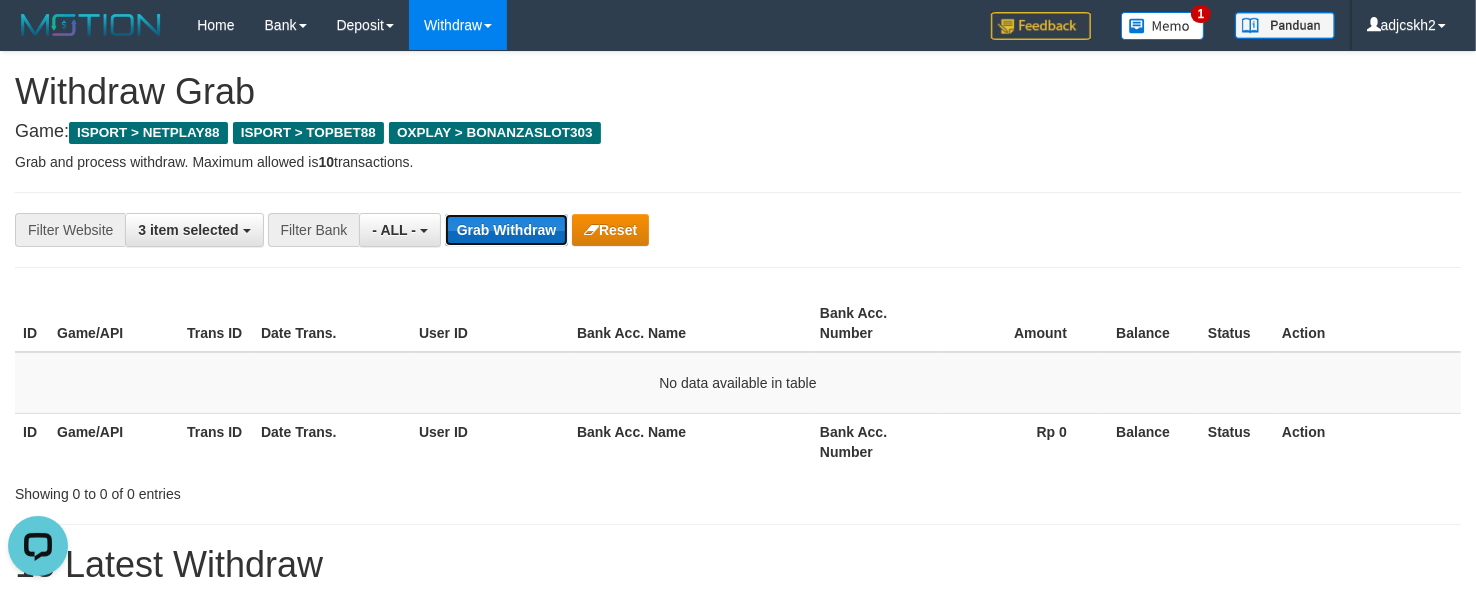click on "Grab Withdraw" at bounding box center (506, 230) 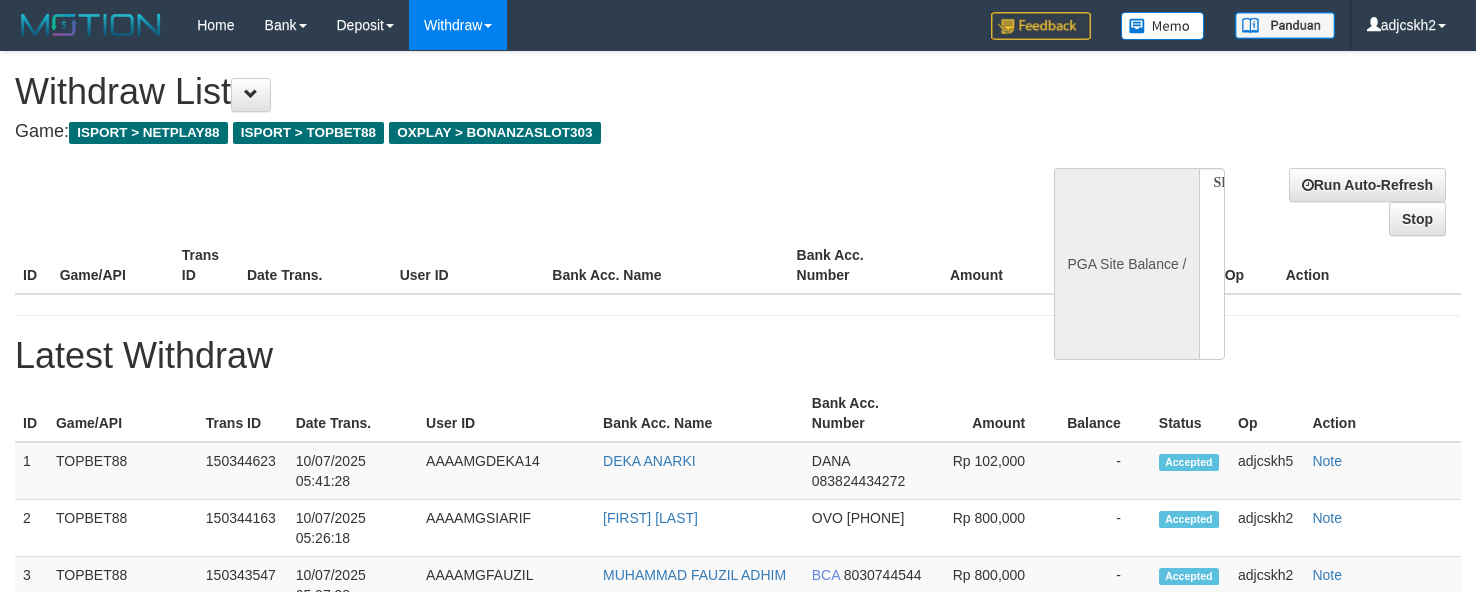 scroll, scrollTop: 0, scrollLeft: 0, axis: both 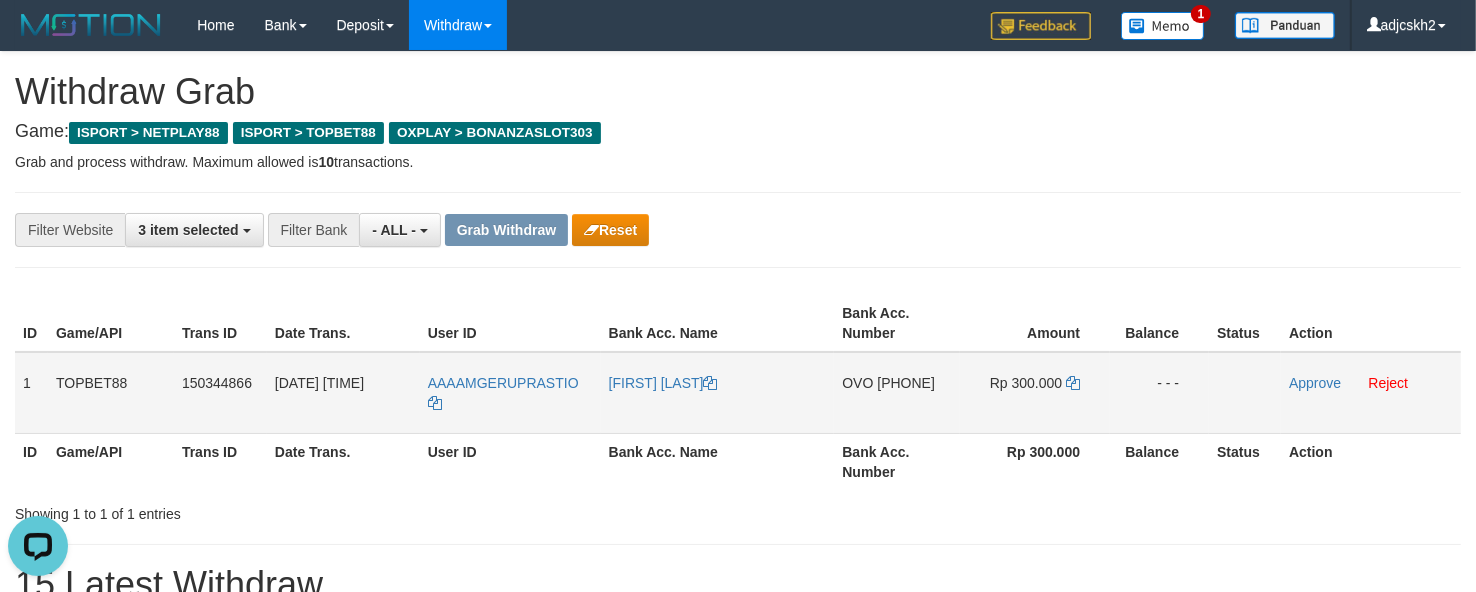 click on "OVO
081376407604" at bounding box center [897, 393] 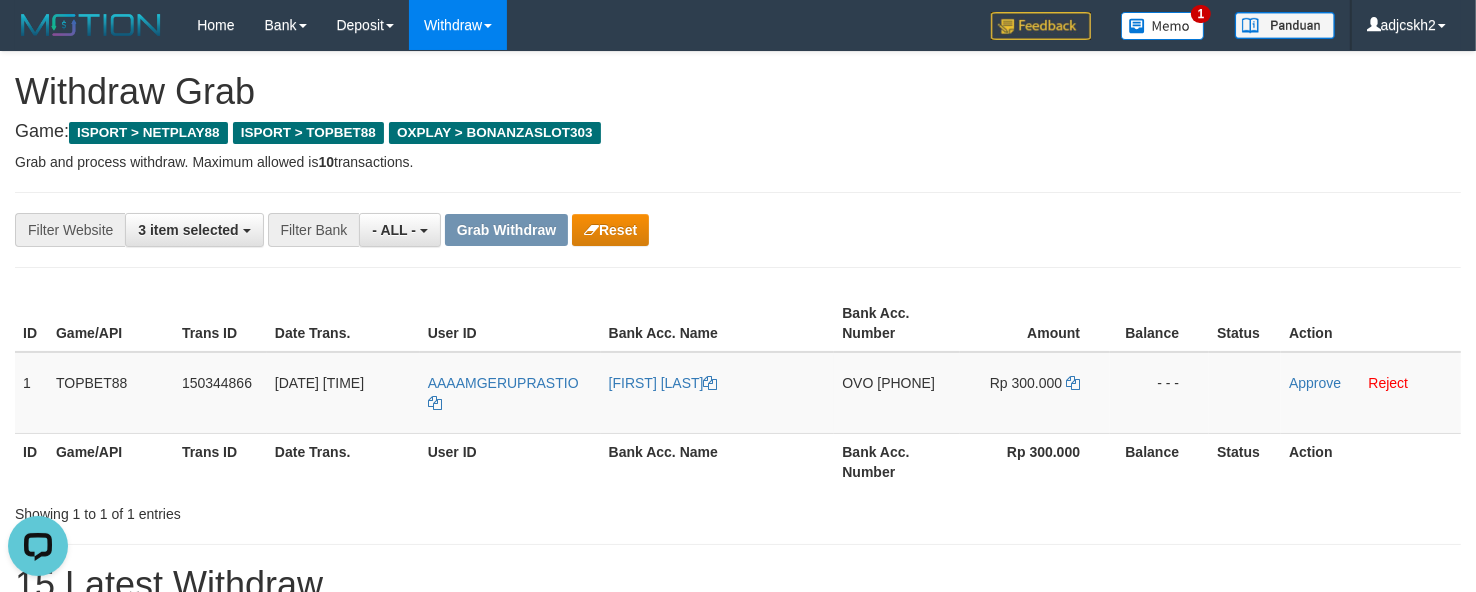 copy on "081376407604" 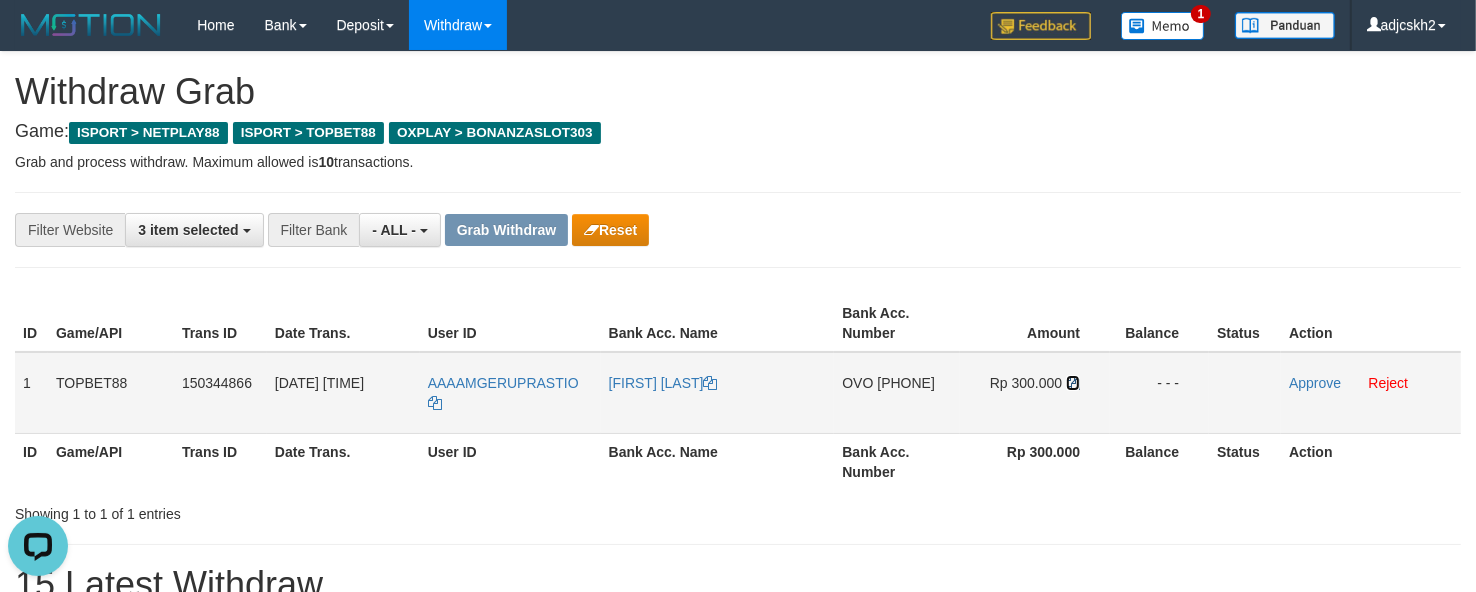 click at bounding box center [711, 383] 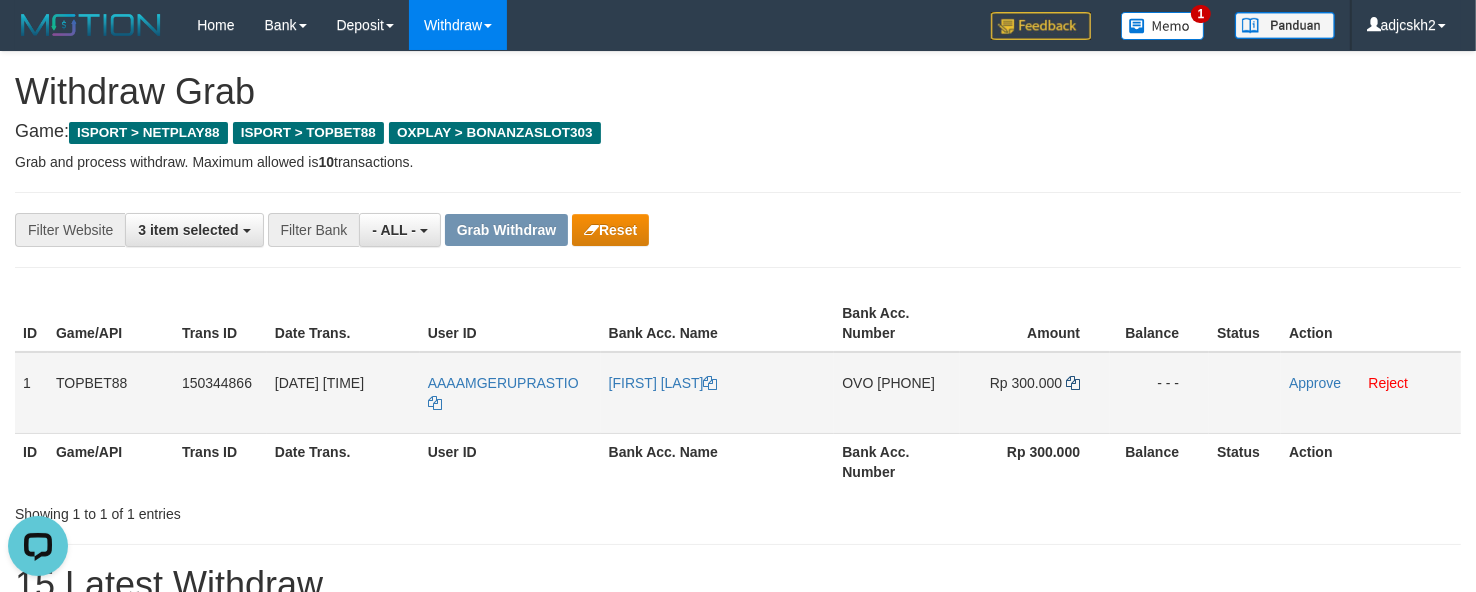 copy on "081376407604" 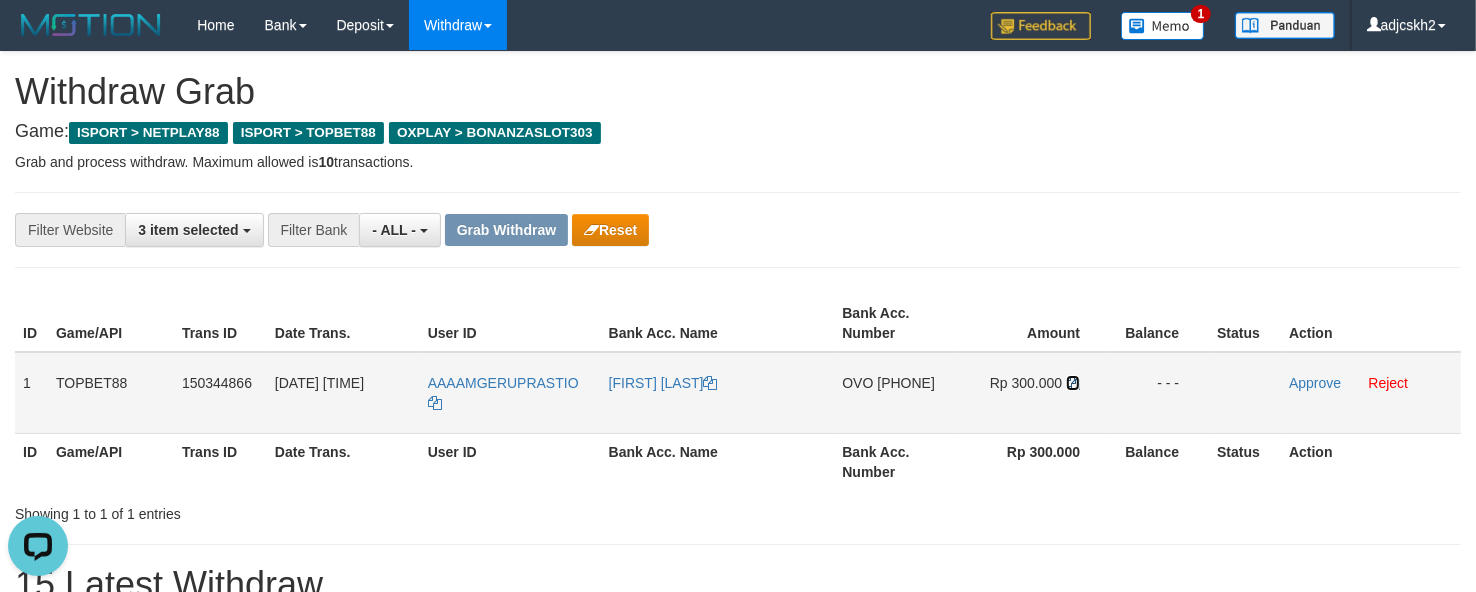 click at bounding box center (711, 383) 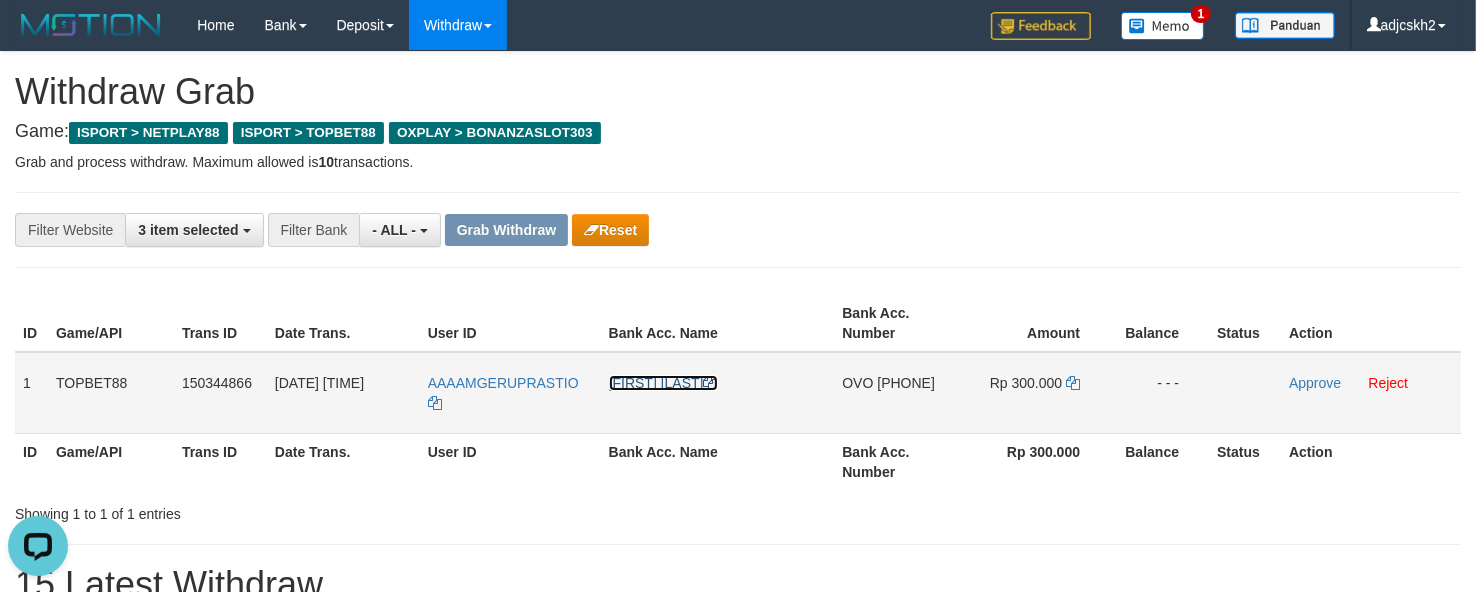 click at bounding box center (711, 383) 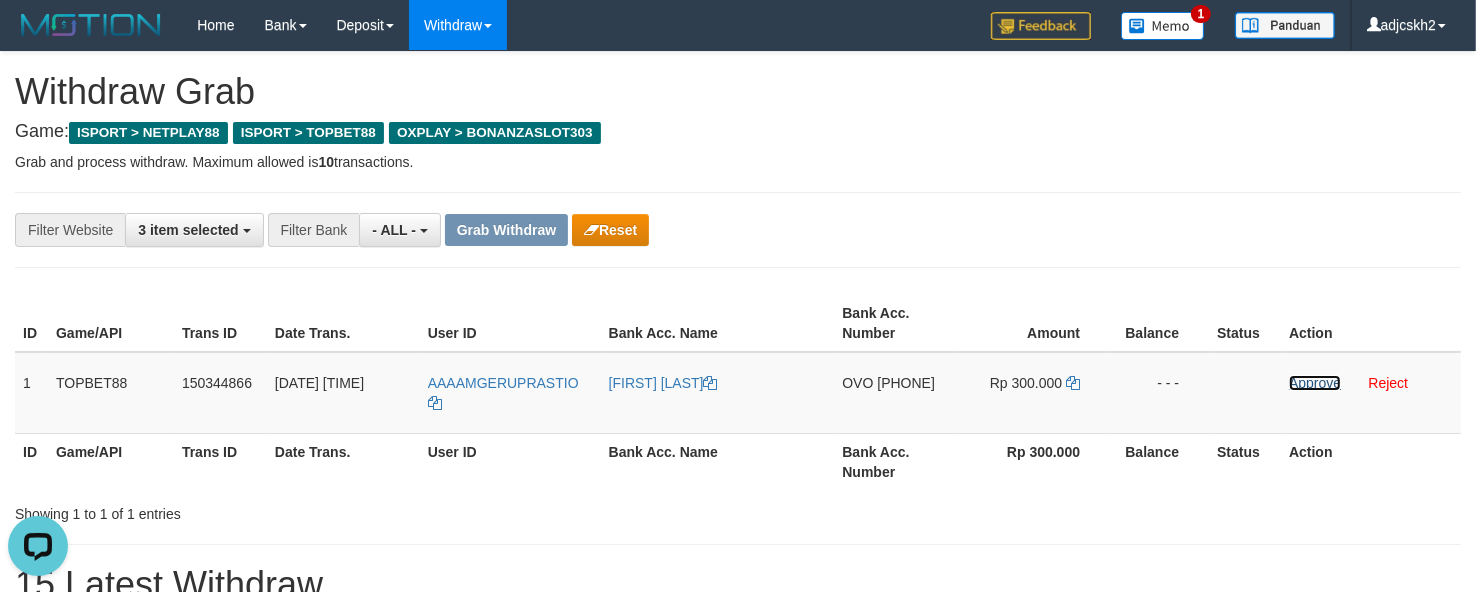 drag, startPoint x: 1317, startPoint y: 388, endPoint x: 938, endPoint y: 242, distance: 406.149 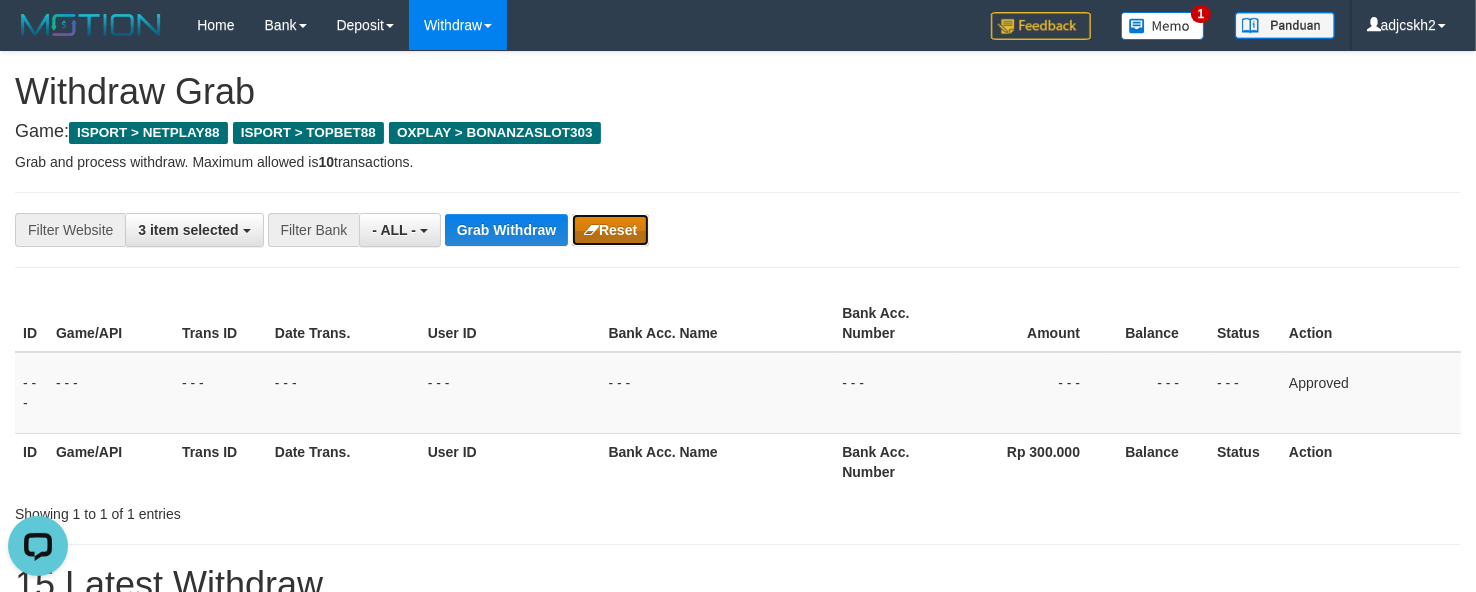 click on "Reset" at bounding box center [610, 230] 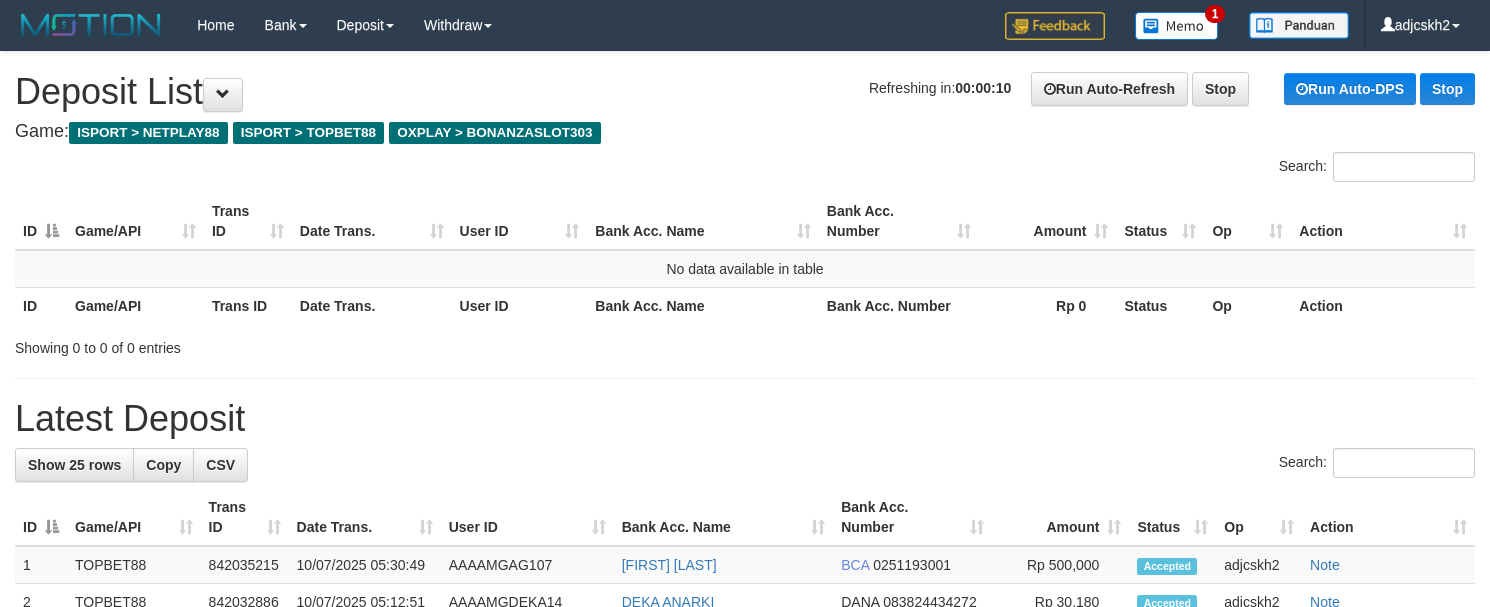 scroll, scrollTop: 0, scrollLeft: 0, axis: both 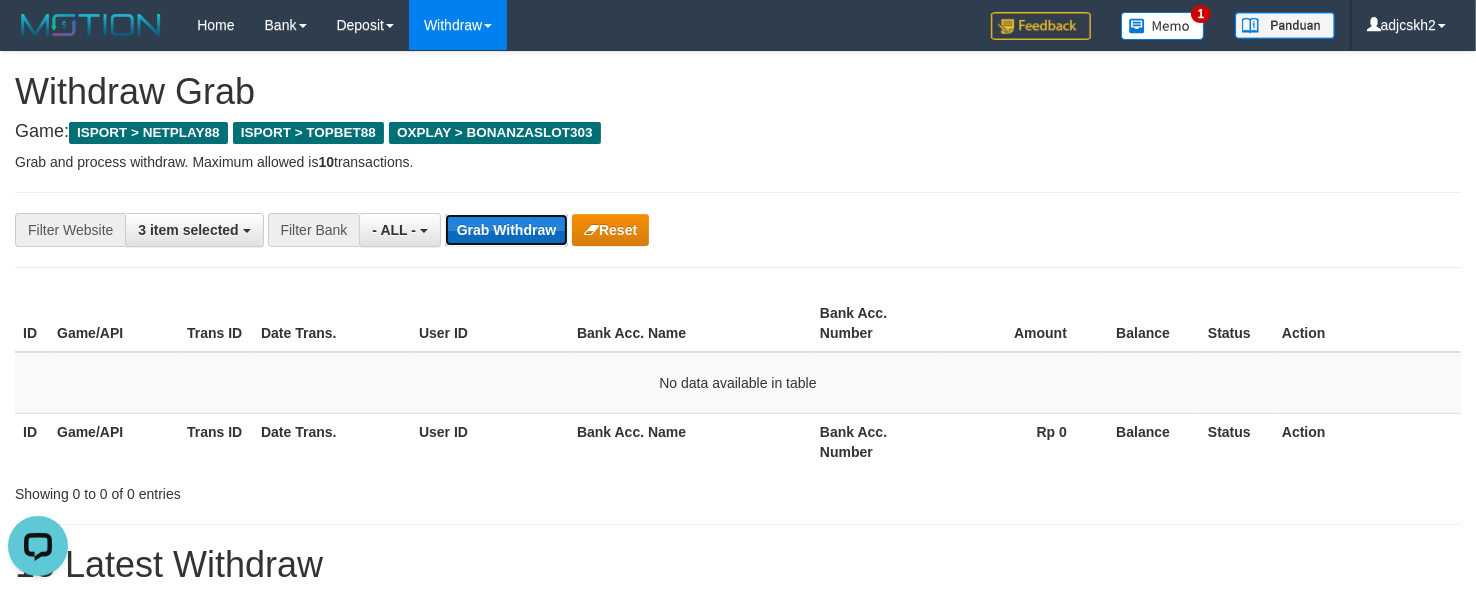 click on "Grab Withdraw" at bounding box center (506, 230) 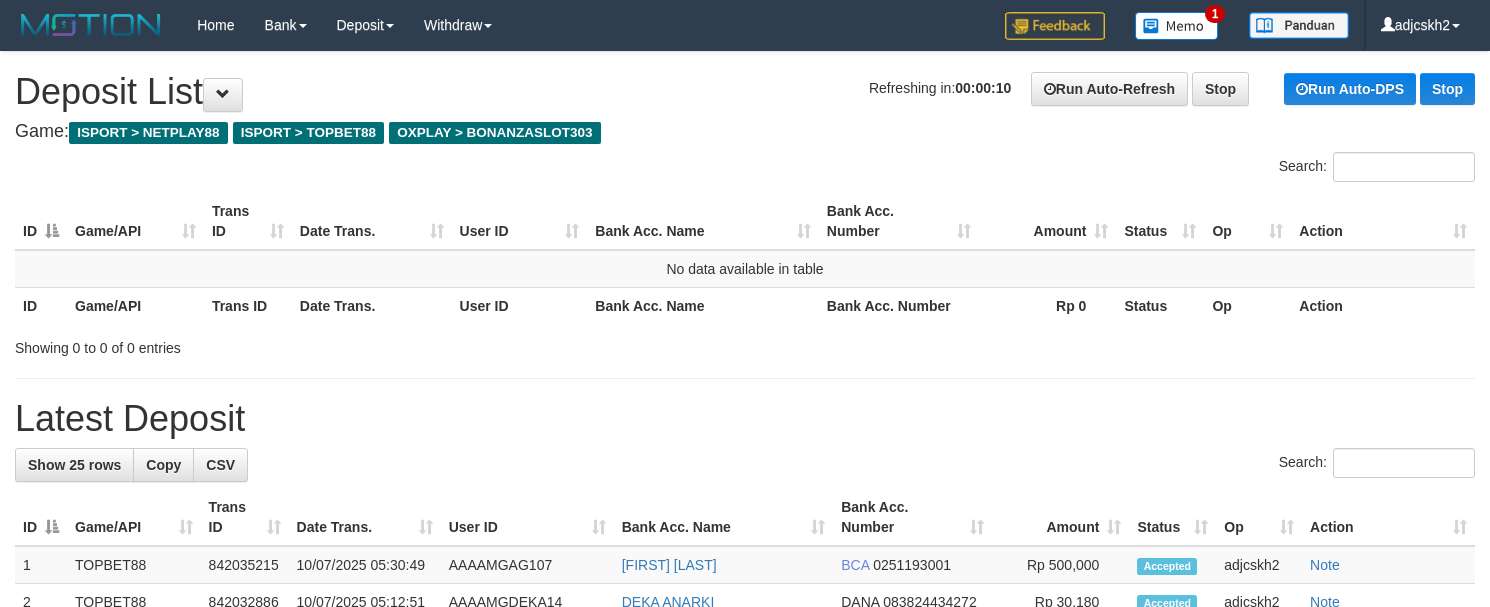 scroll, scrollTop: 0, scrollLeft: 0, axis: both 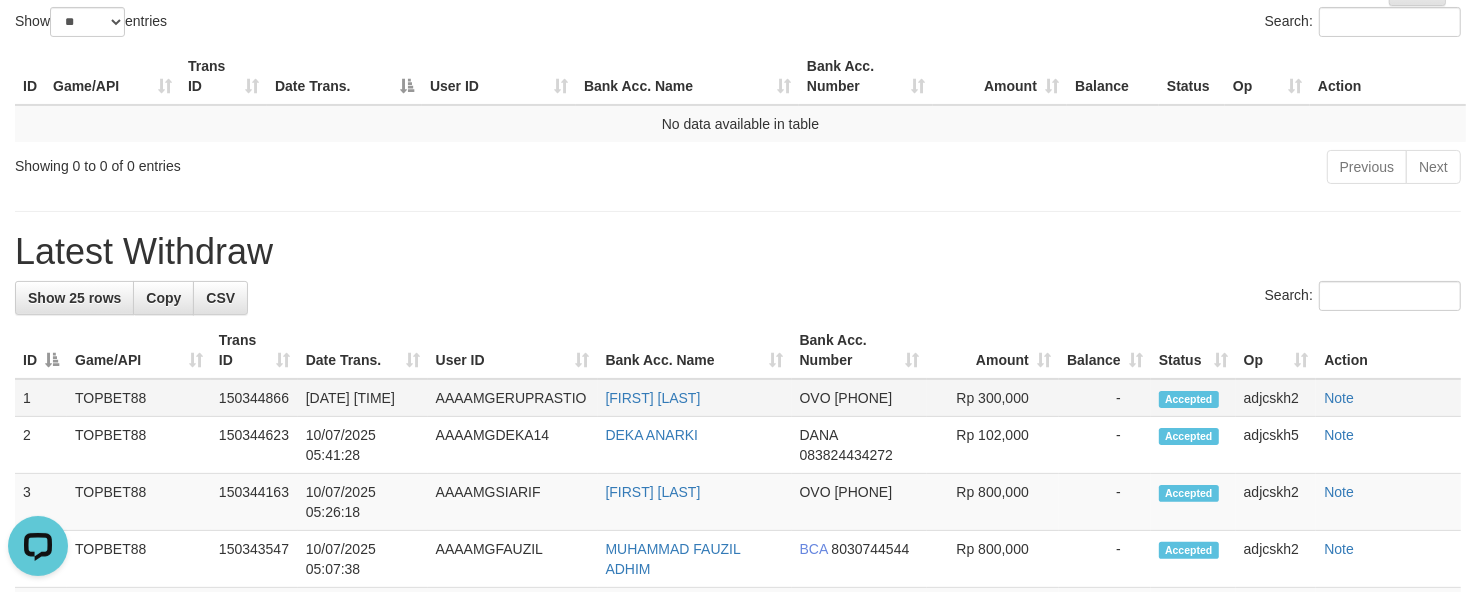 click on "ERU PRASTIO" at bounding box center [695, 398] 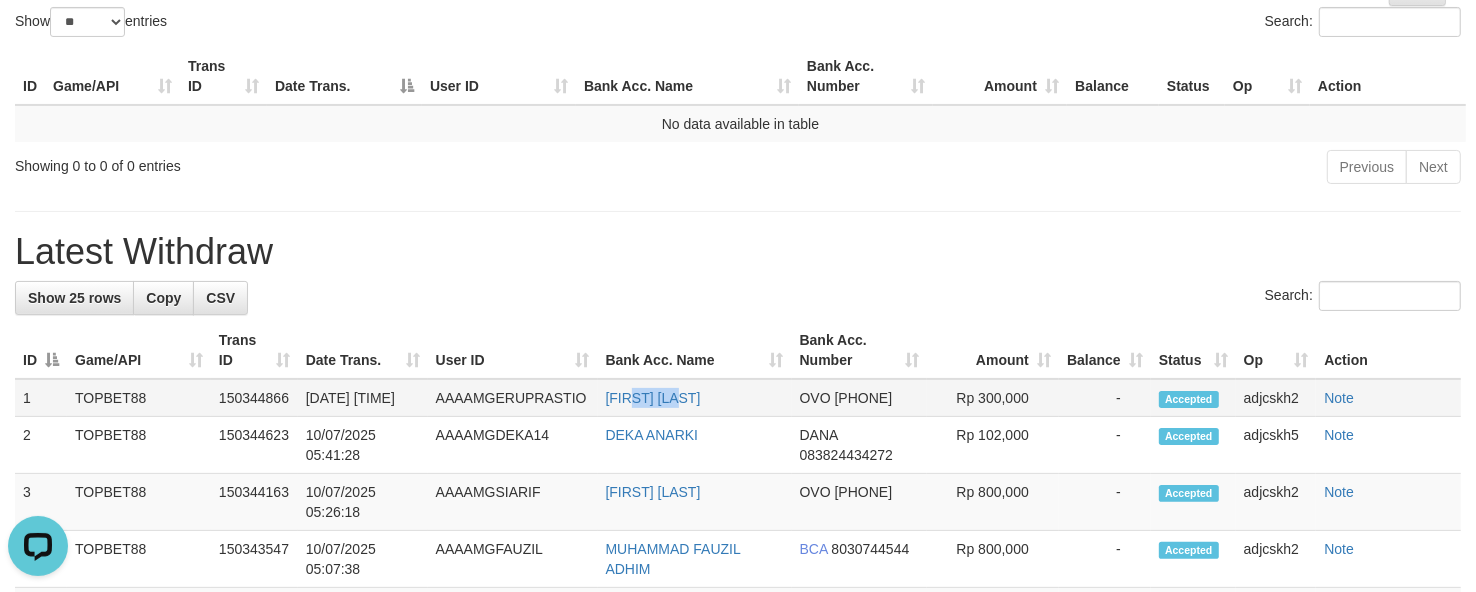 click on "[FIRST] [LAST]" at bounding box center [695, 398] 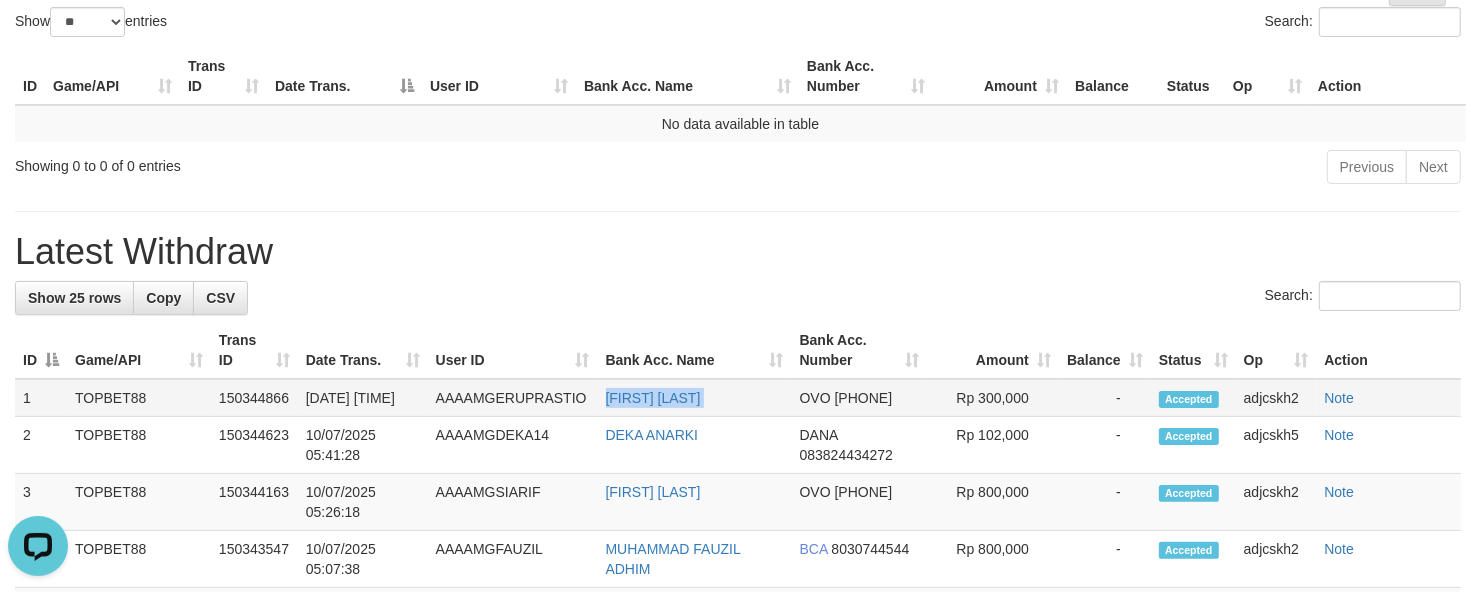 click on "[FIRST] [LAST]" at bounding box center (695, 398) 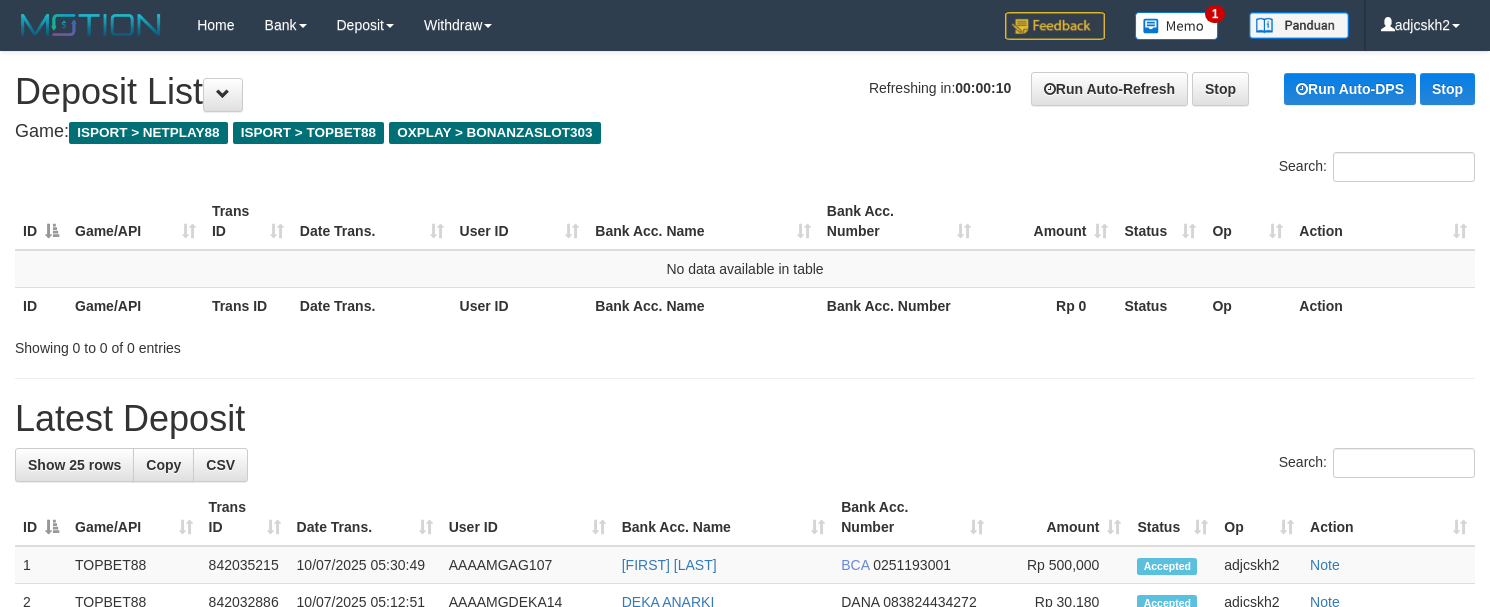 scroll, scrollTop: 0, scrollLeft: 0, axis: both 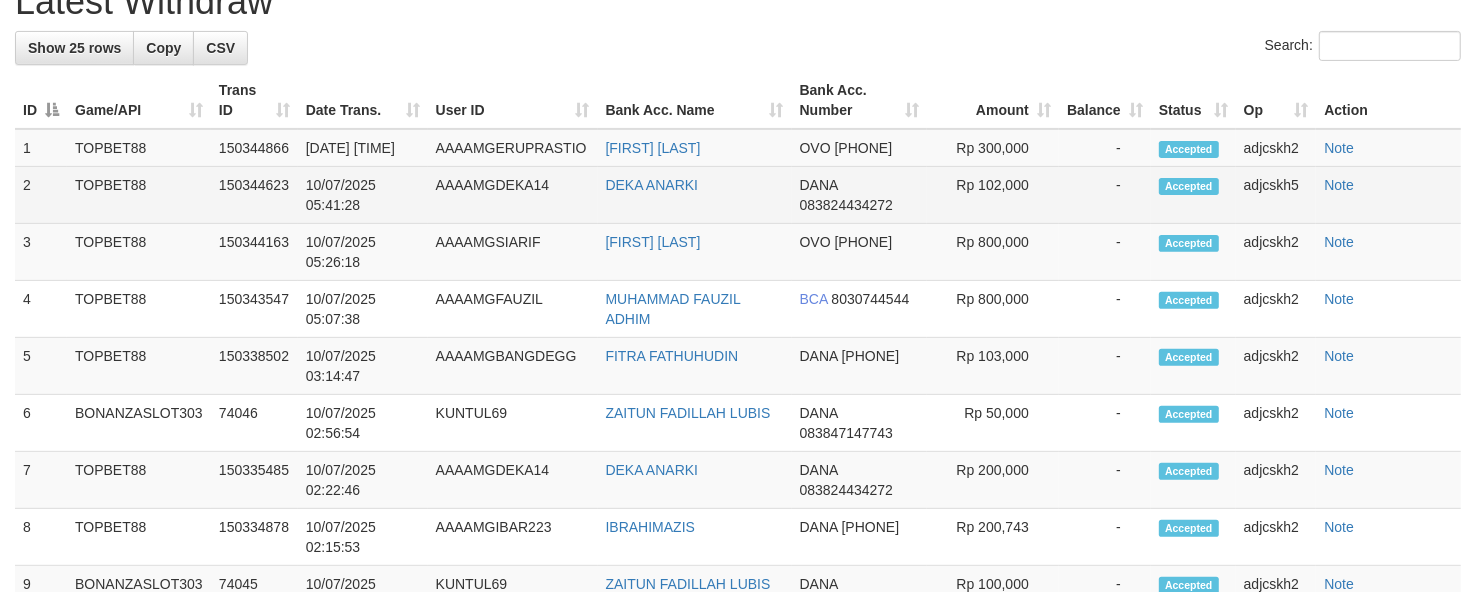 click on "Rp 102,000" at bounding box center (993, 195) 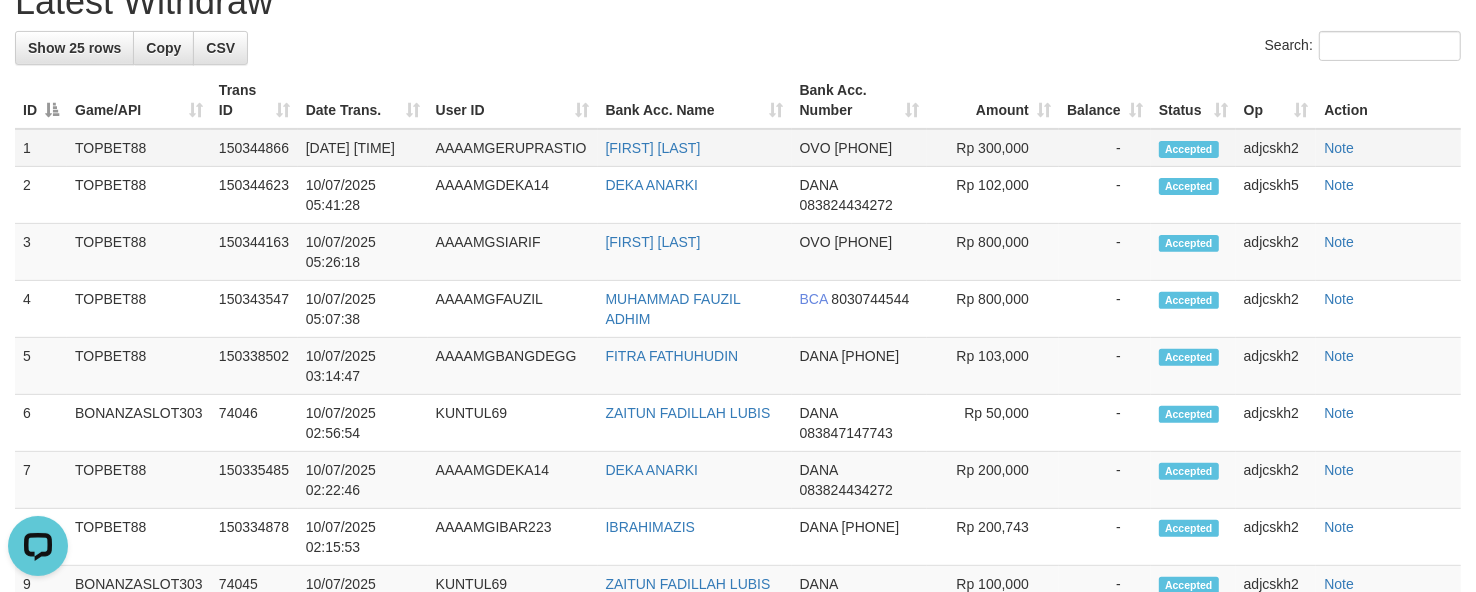 scroll, scrollTop: 0, scrollLeft: 0, axis: both 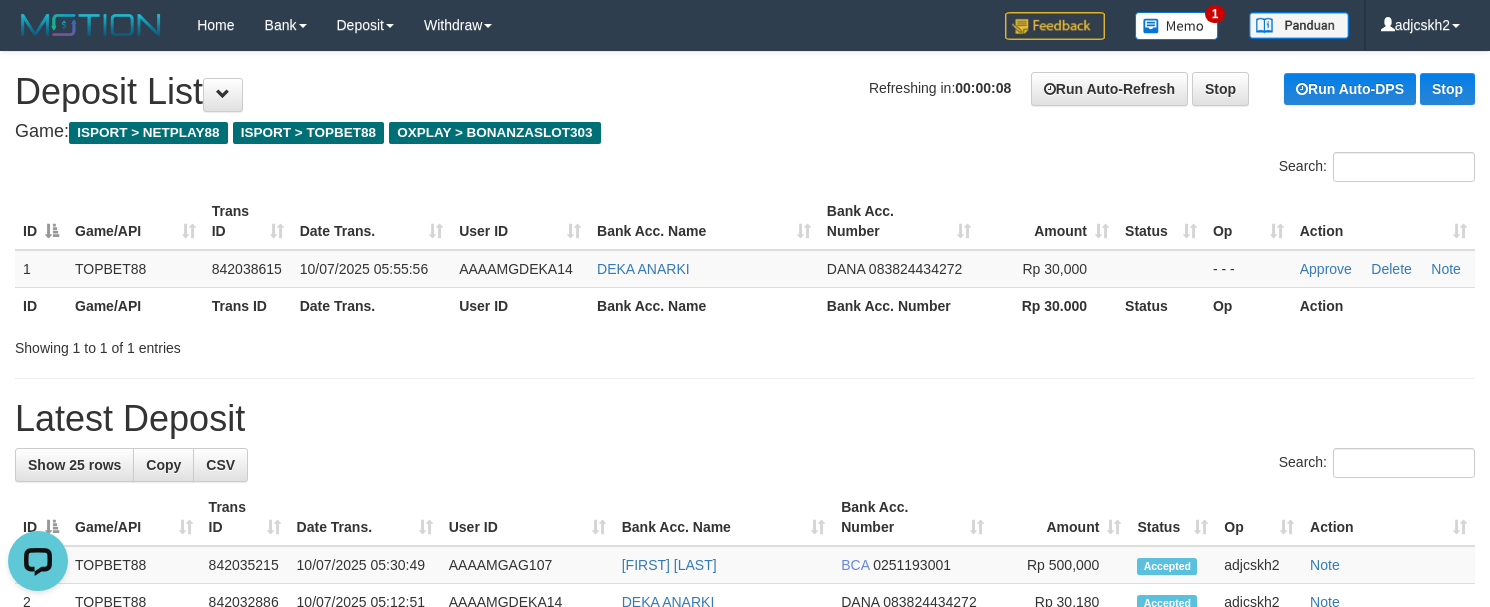 click on "Latest Deposit" at bounding box center [745, 419] 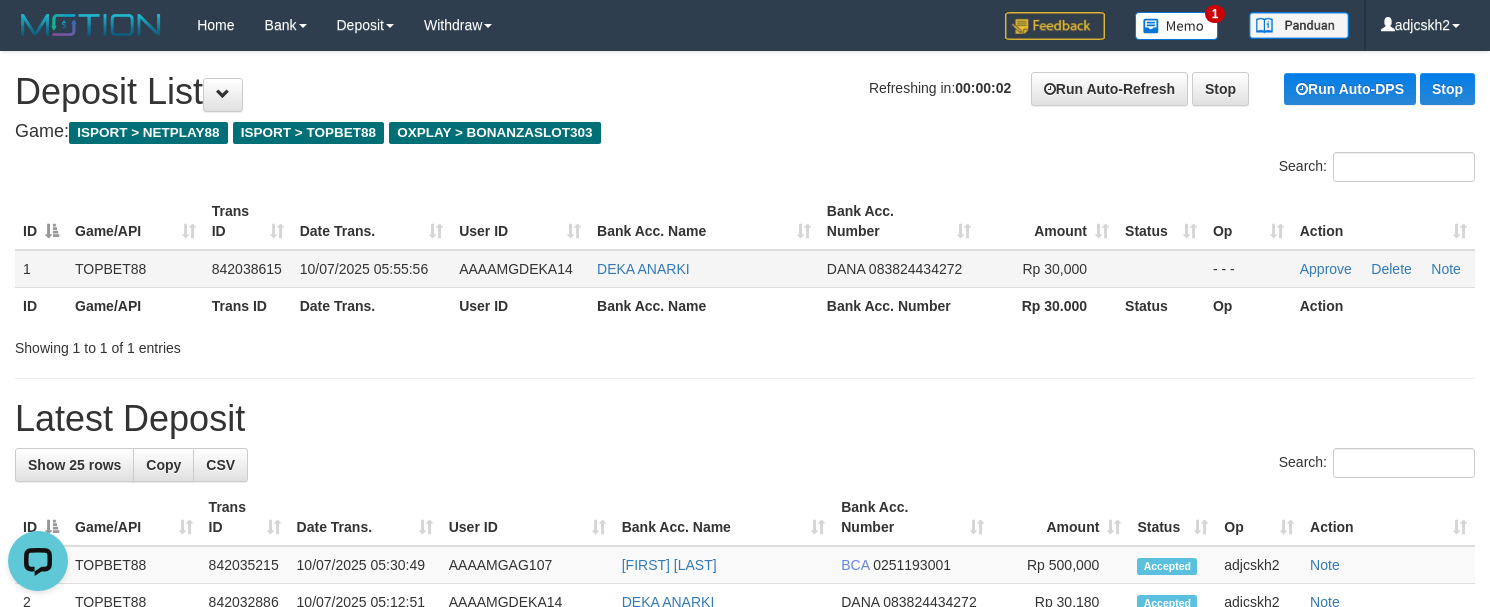 click on "Rp 30,000" at bounding box center [1048, 269] 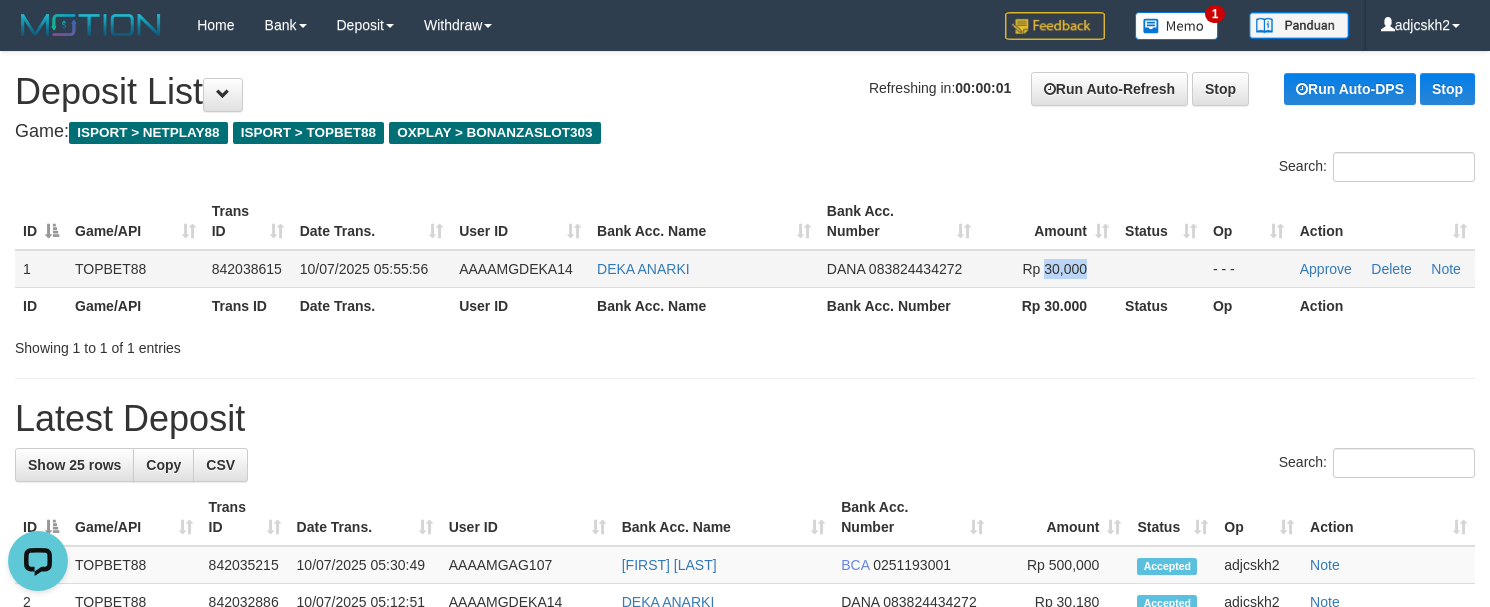 click on "Rp 30,000" at bounding box center [1048, 269] 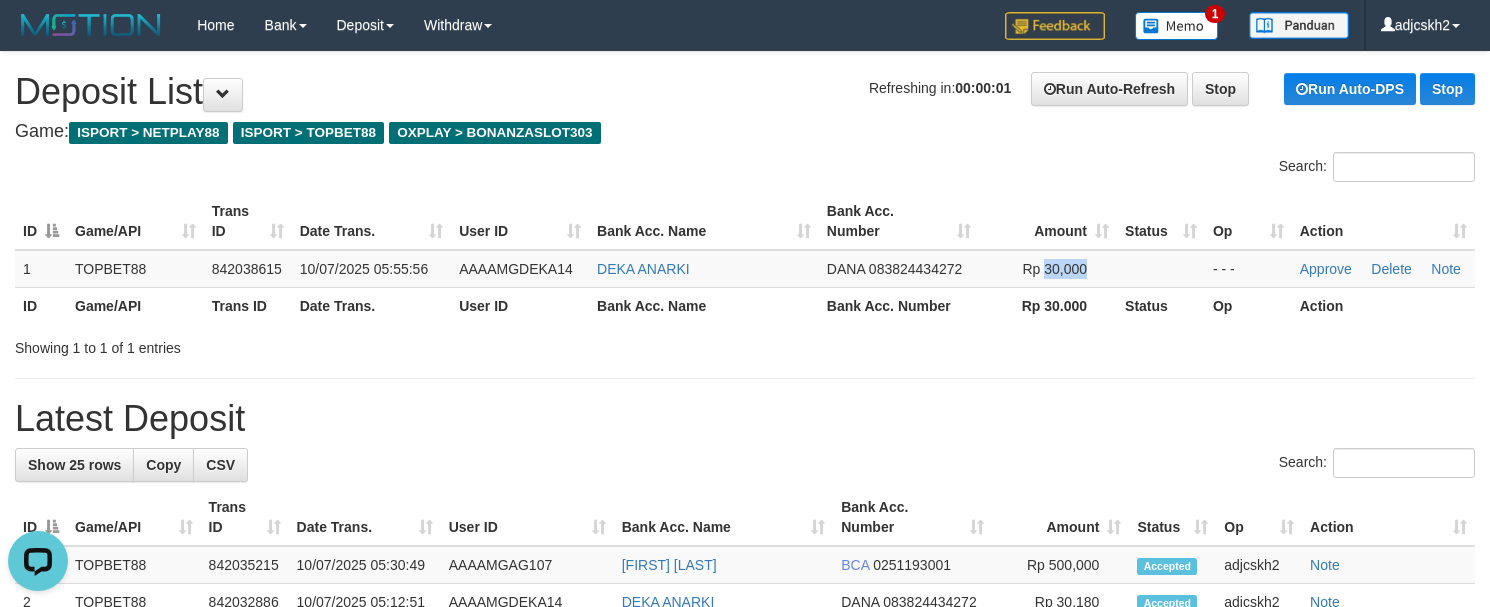 copy on "30,000" 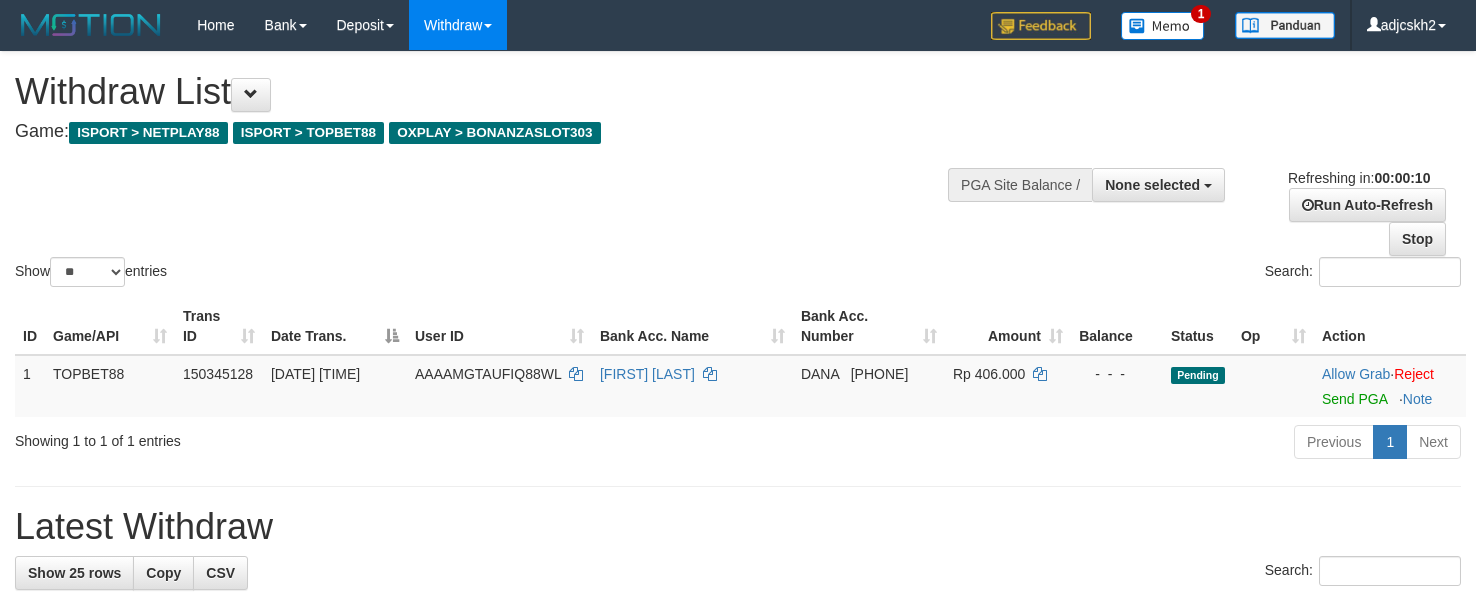 scroll, scrollTop: 0, scrollLeft: 0, axis: both 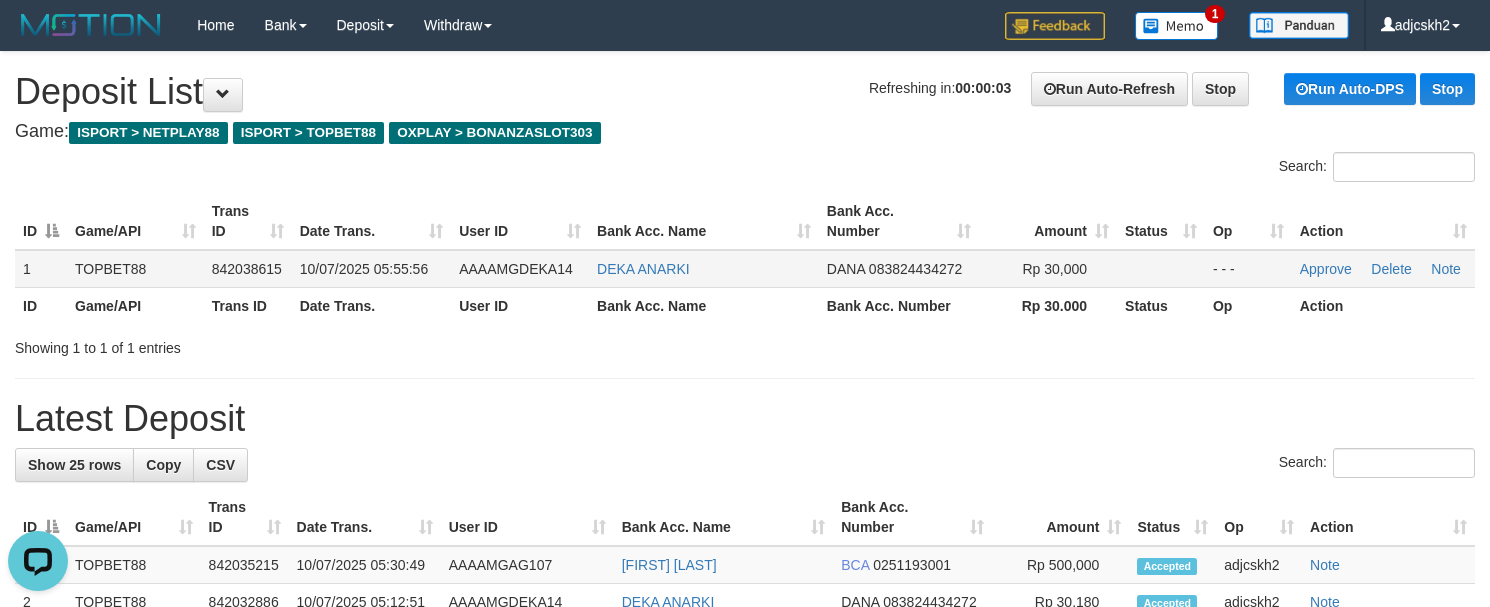 click on "DEKA ANARKI" at bounding box center [704, 269] 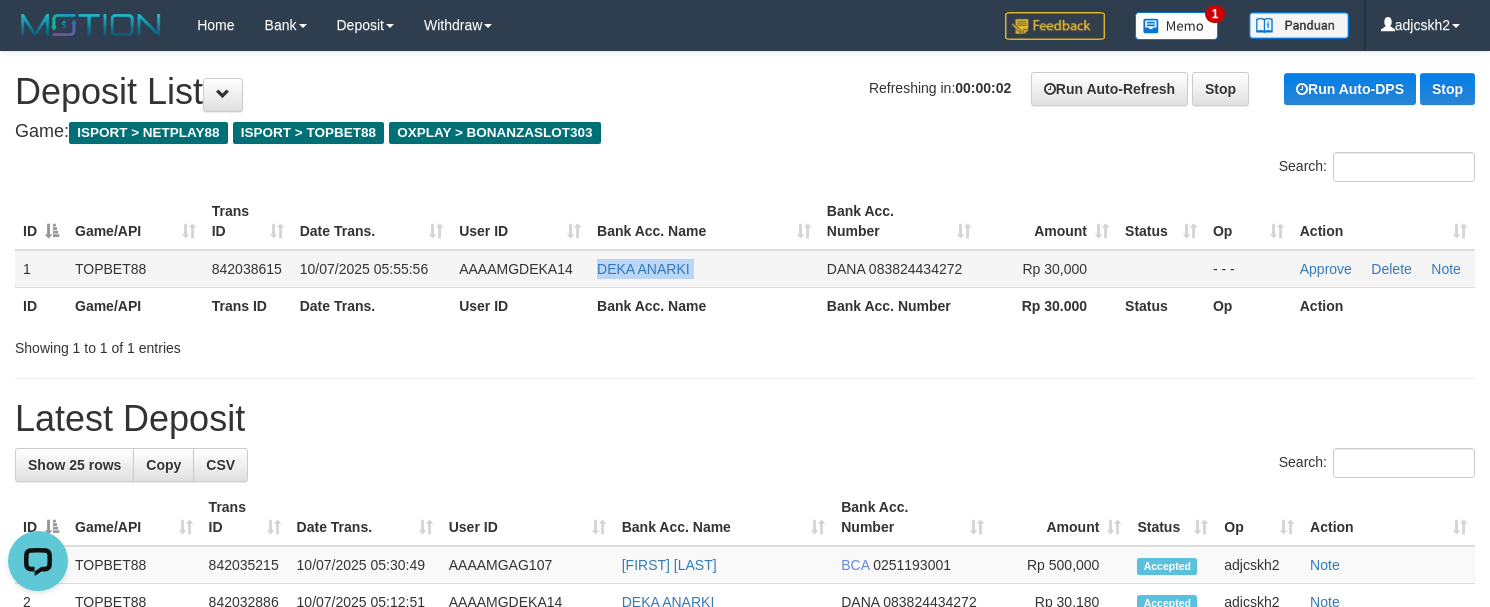 click on "DEKA ANARKI" at bounding box center (704, 269) 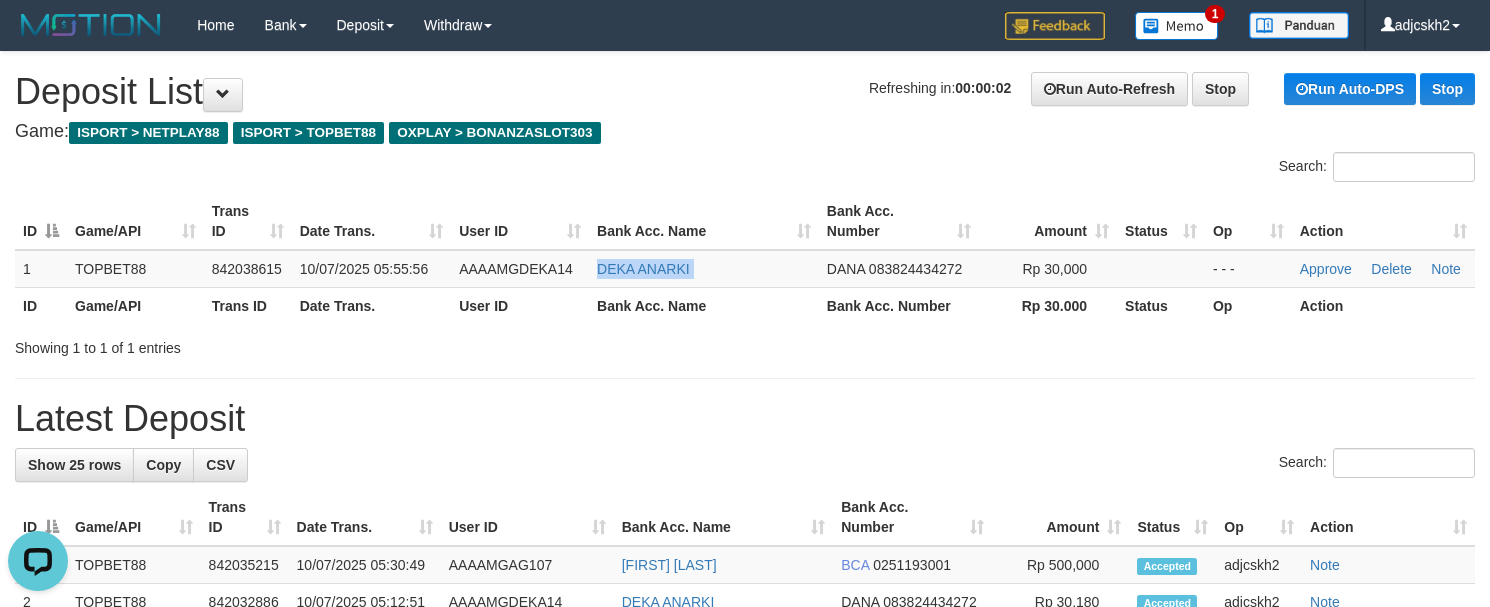 copy on "DEKA ANARKI" 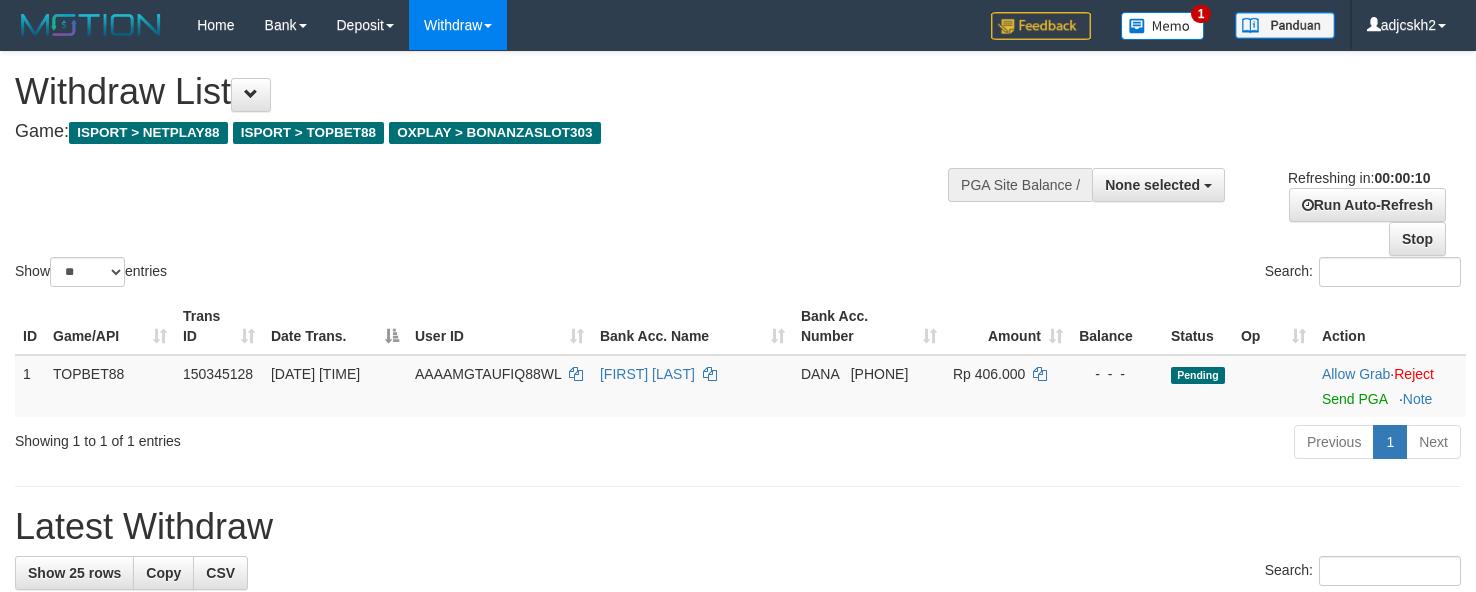 scroll, scrollTop: 0, scrollLeft: 0, axis: both 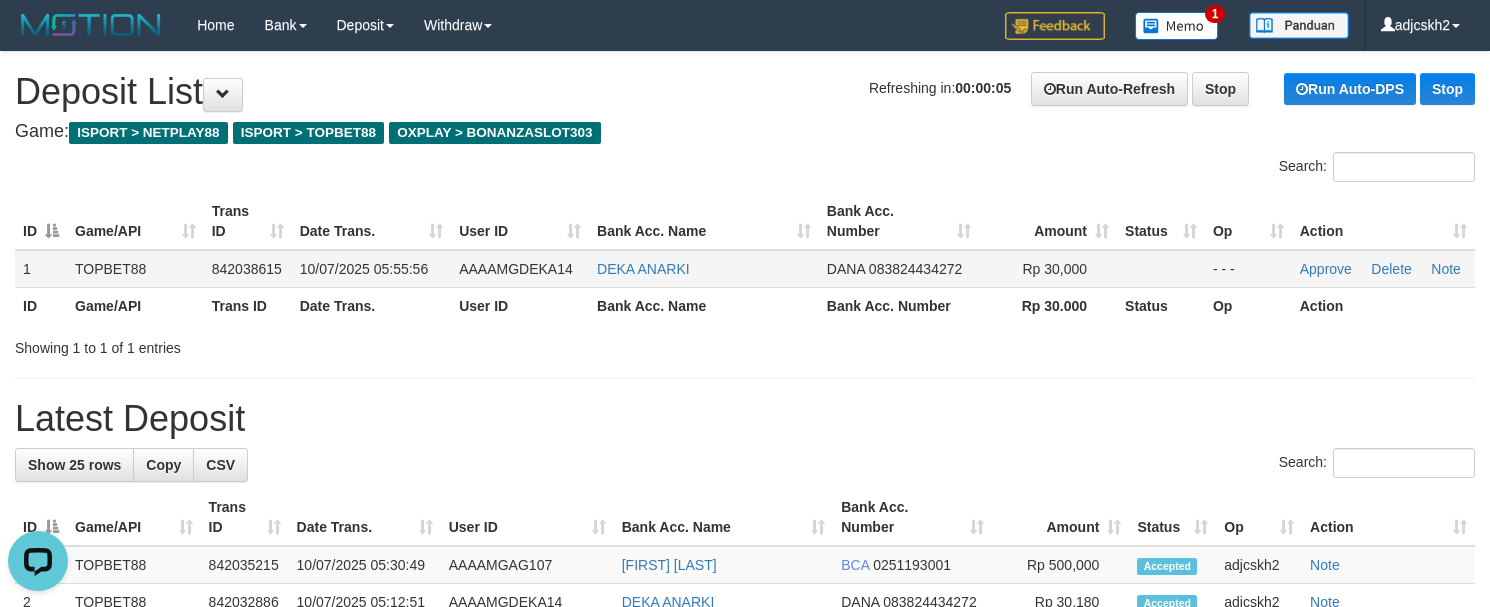 click on "DEKA ANARKI" at bounding box center [704, 269] 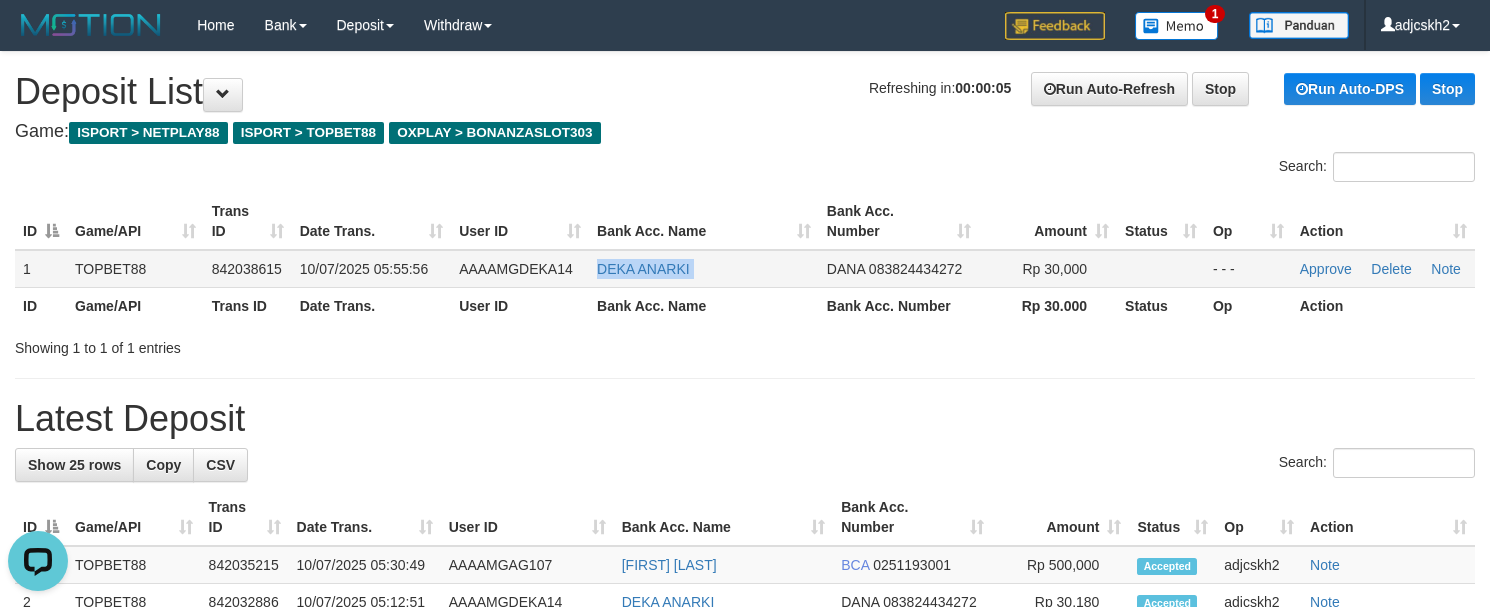 click on "DEKA ANARKI" at bounding box center [704, 269] 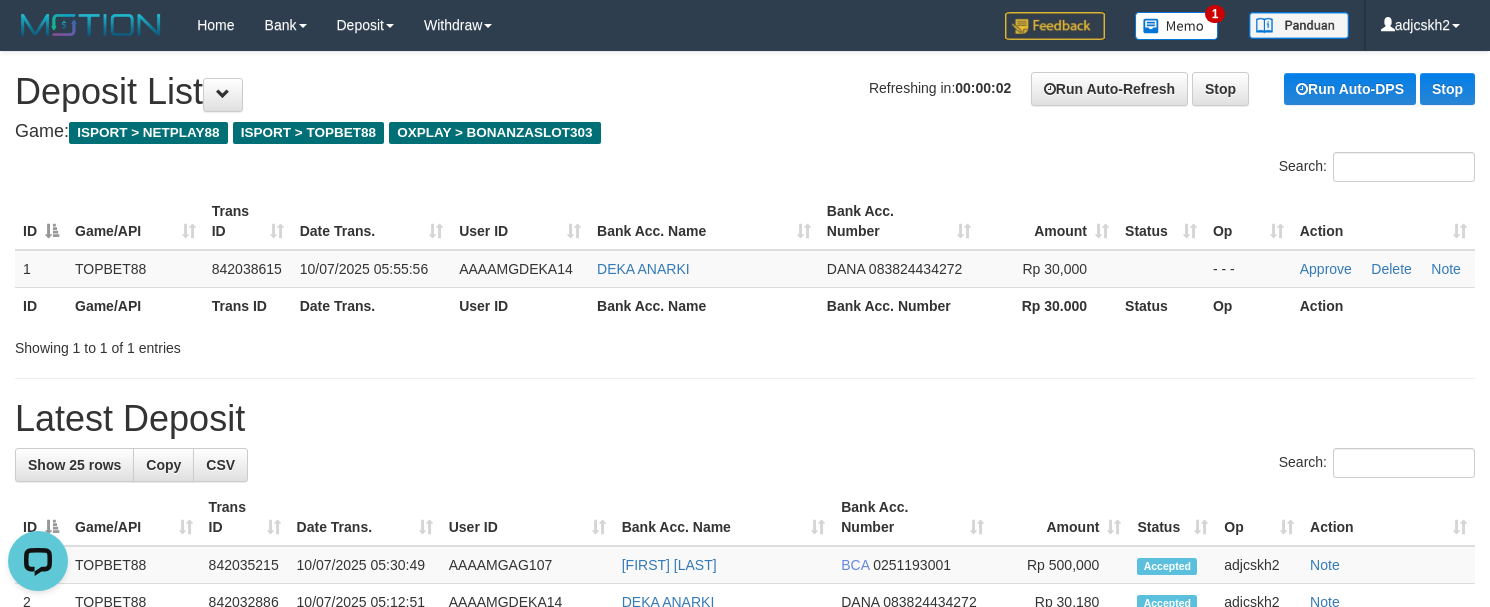 drag, startPoint x: 916, startPoint y: 402, endPoint x: 961, endPoint y: 376, distance: 51.971146 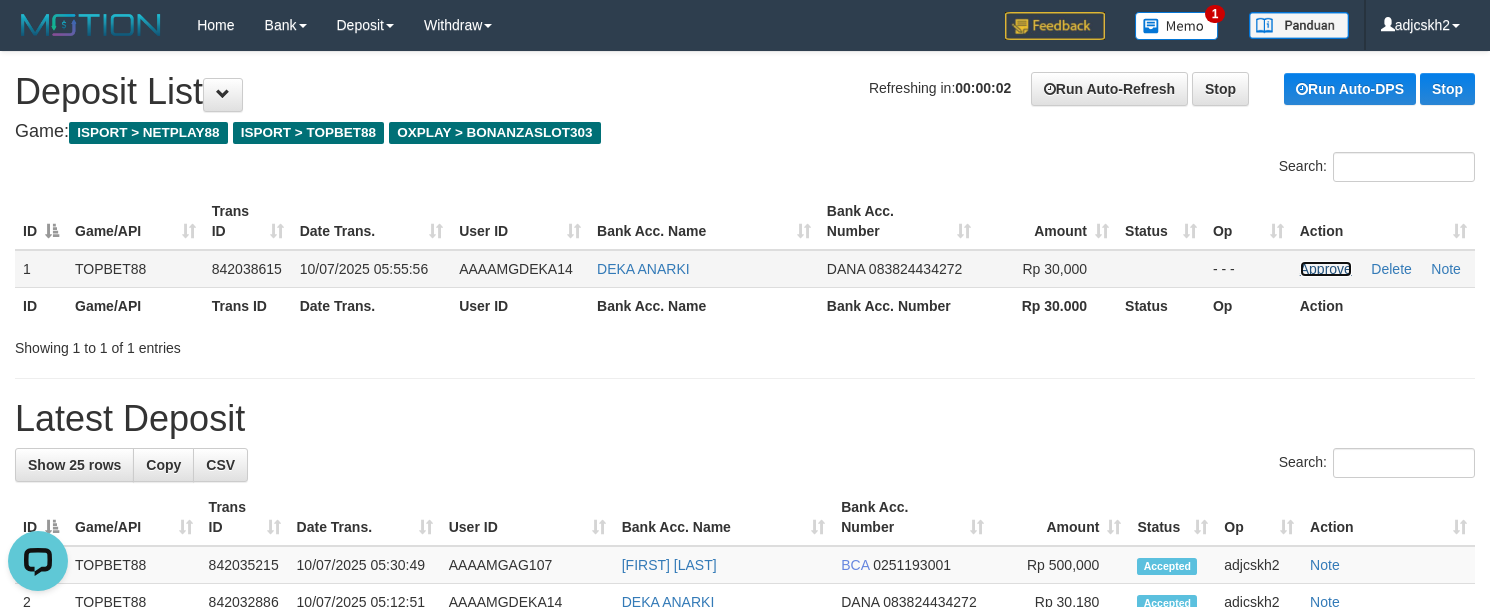 click on "Approve" at bounding box center (1326, 269) 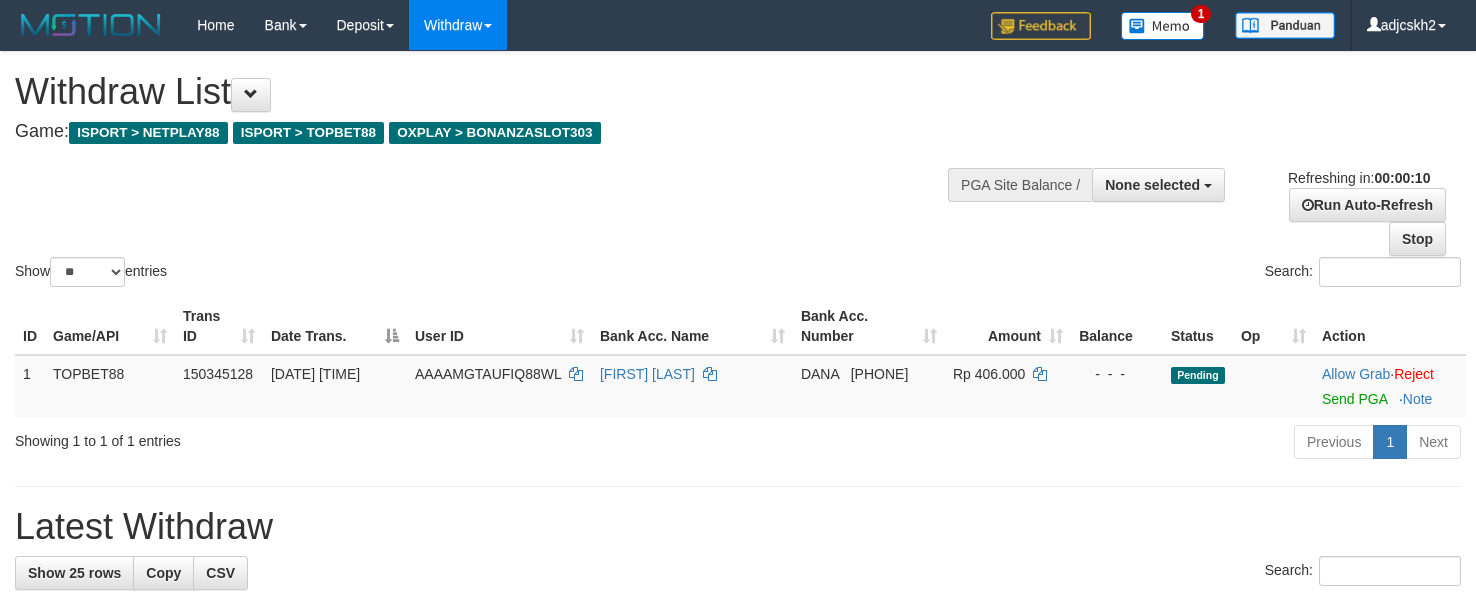 scroll, scrollTop: 0, scrollLeft: 0, axis: both 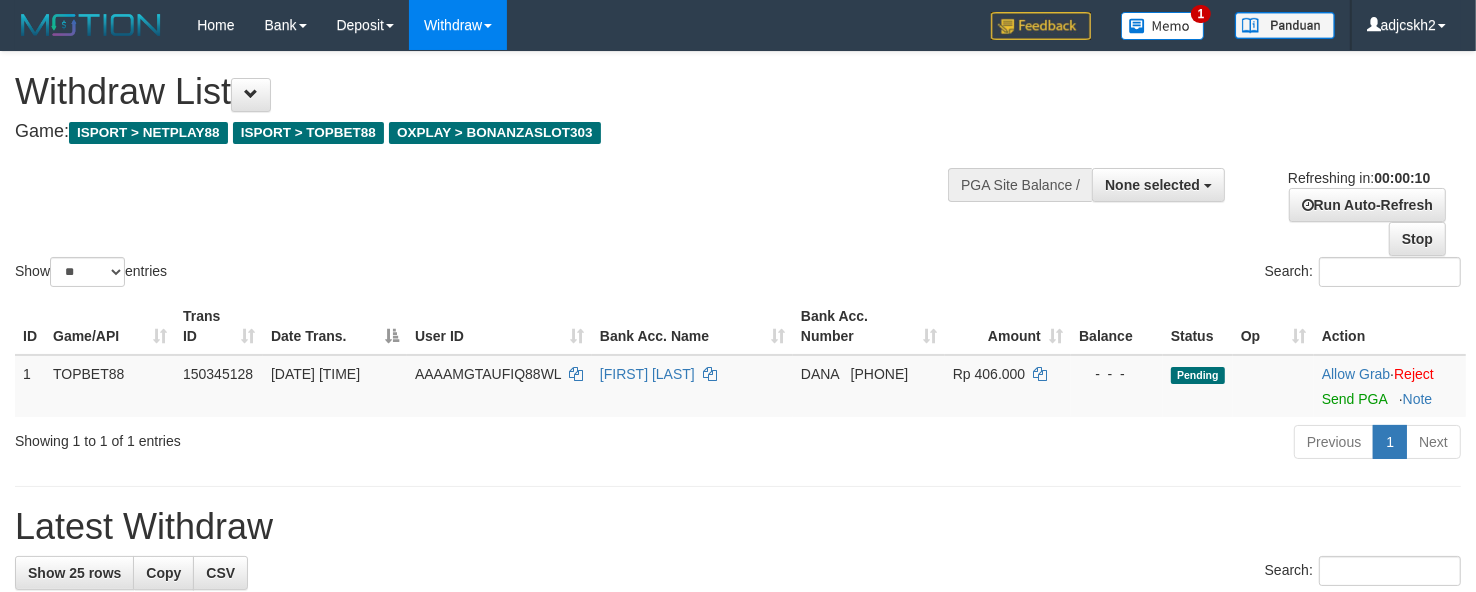 click on "Show  ** ** ** ***  entries Search:" at bounding box center (738, 171) 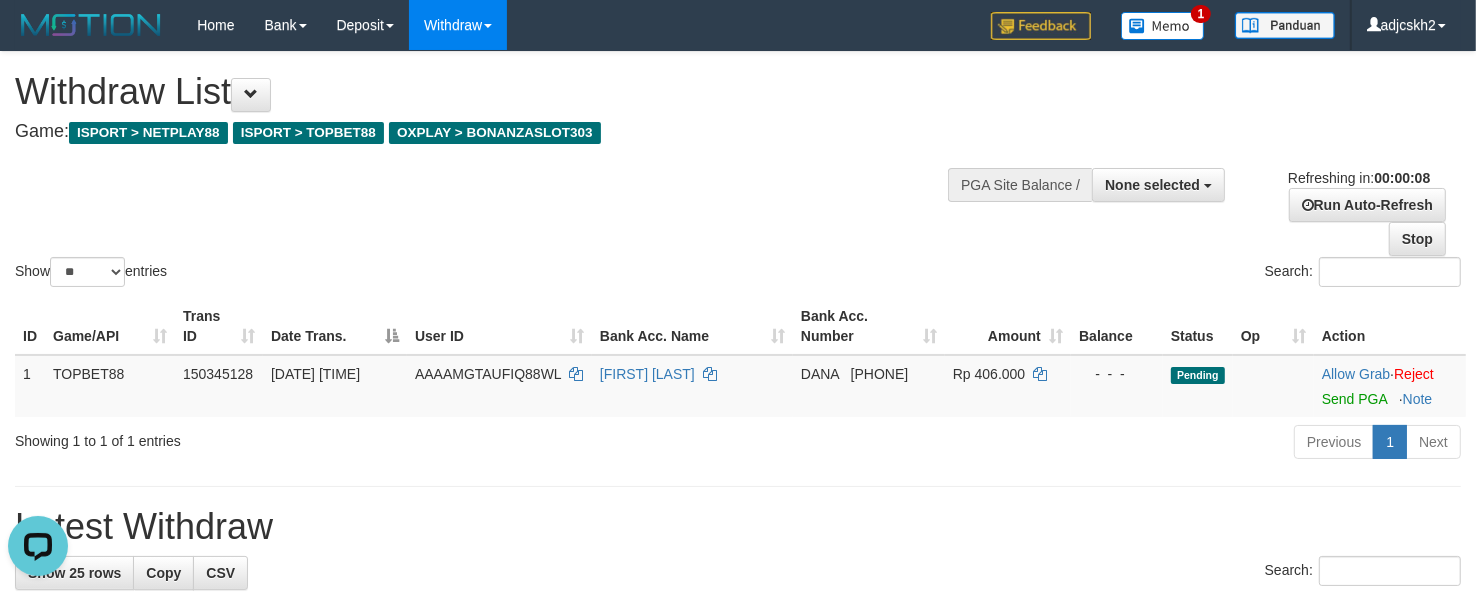 scroll, scrollTop: 0, scrollLeft: 0, axis: both 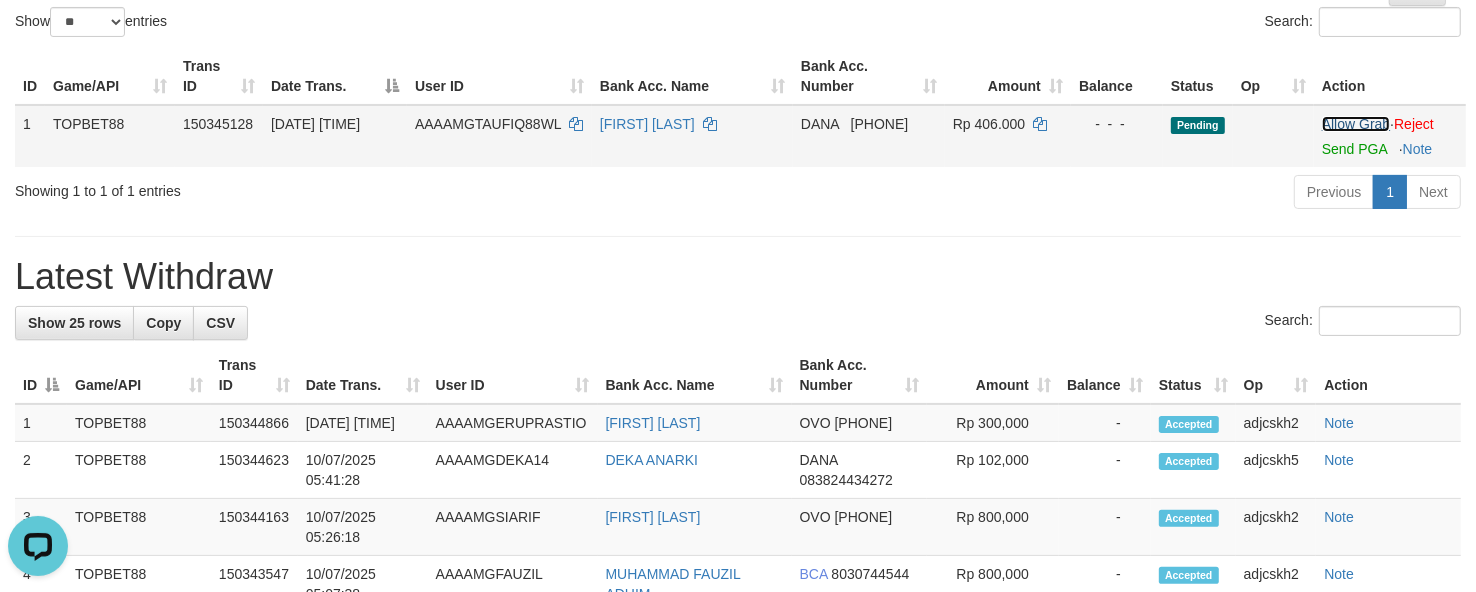 click on "Allow Grab" at bounding box center (1356, 124) 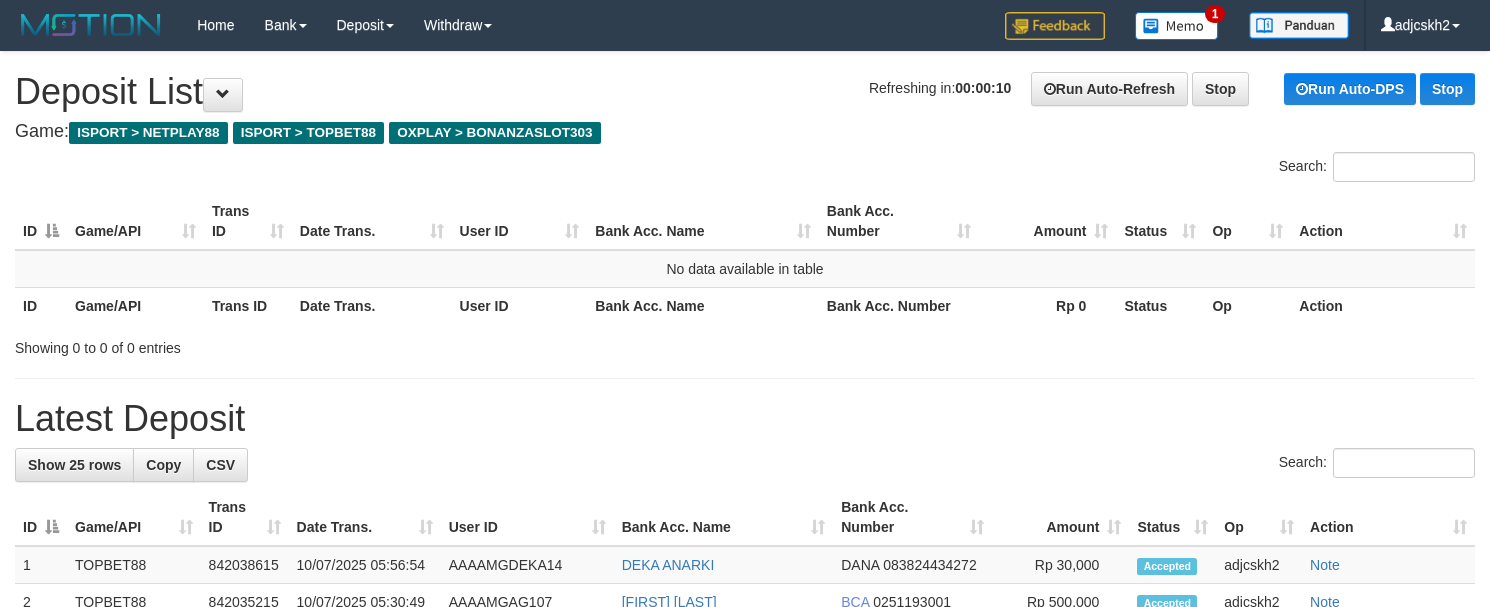 scroll, scrollTop: 0, scrollLeft: 0, axis: both 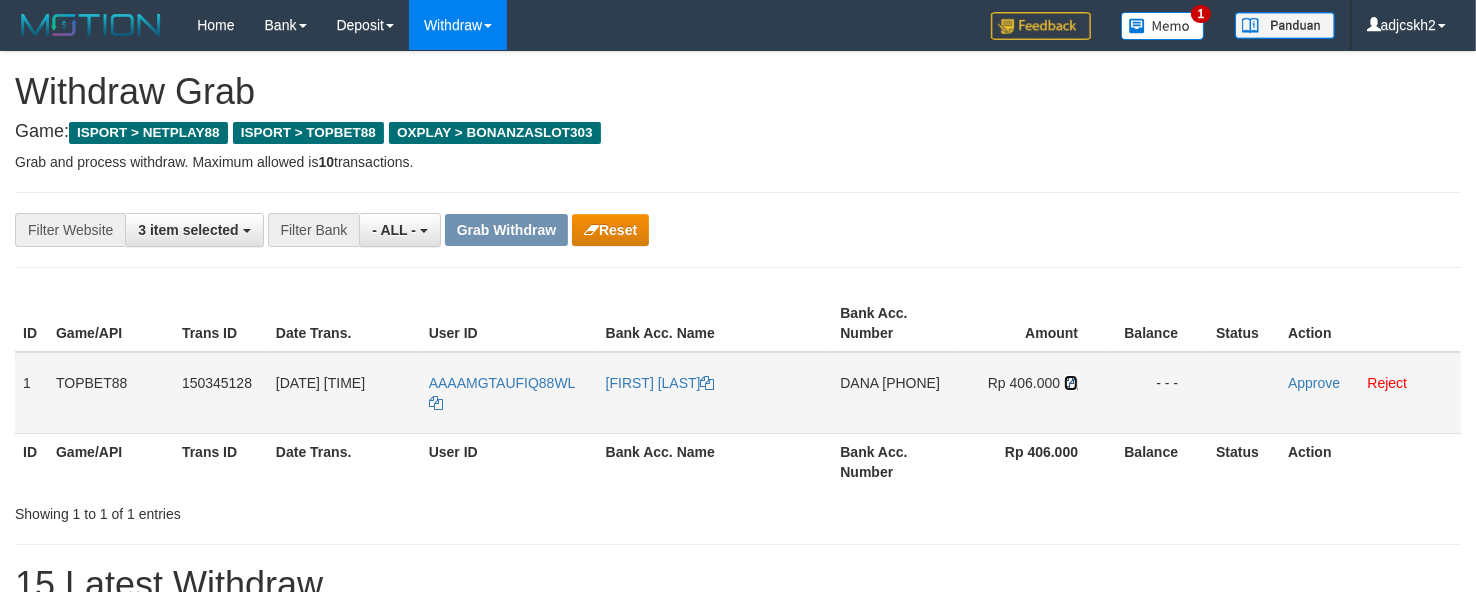click at bounding box center (708, 383) 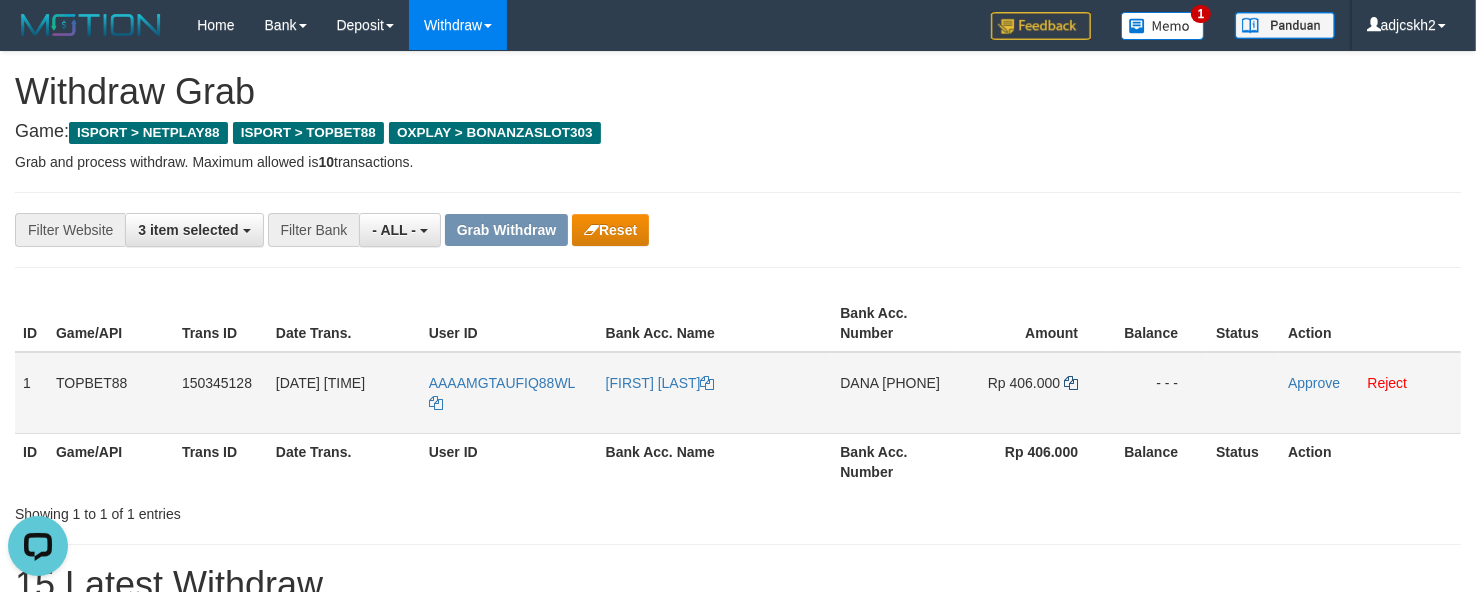 scroll, scrollTop: 0, scrollLeft: 0, axis: both 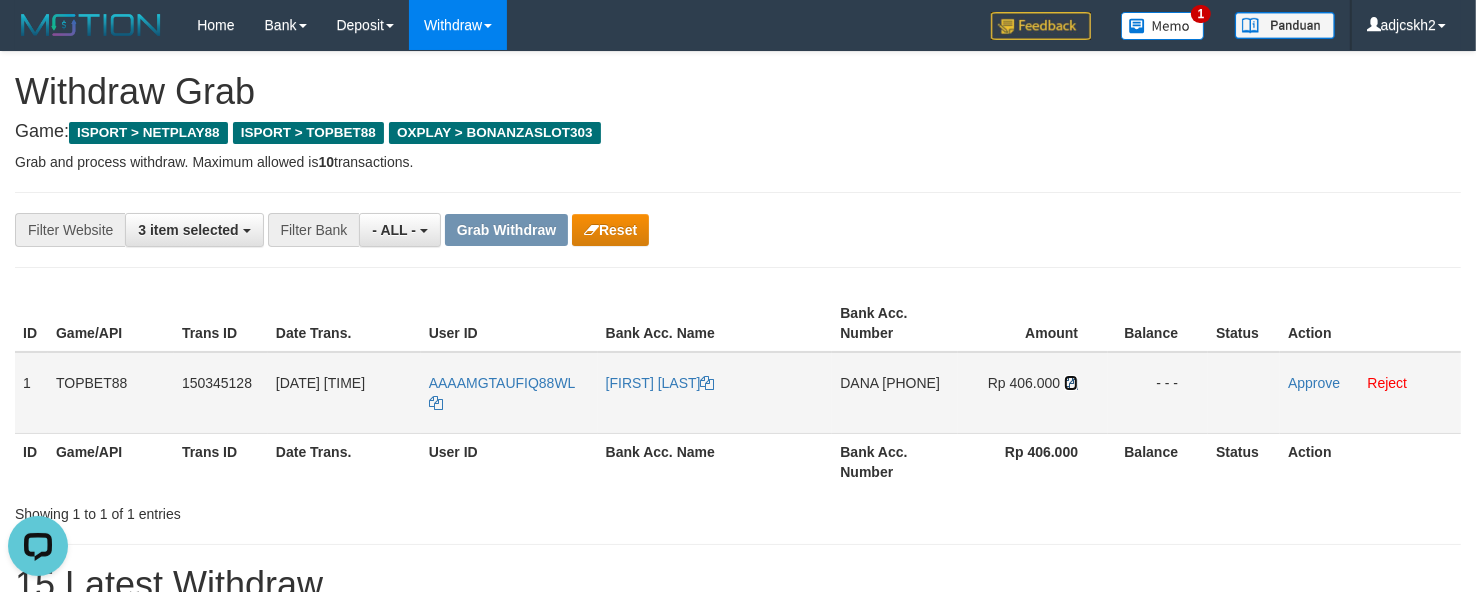 click at bounding box center [708, 383] 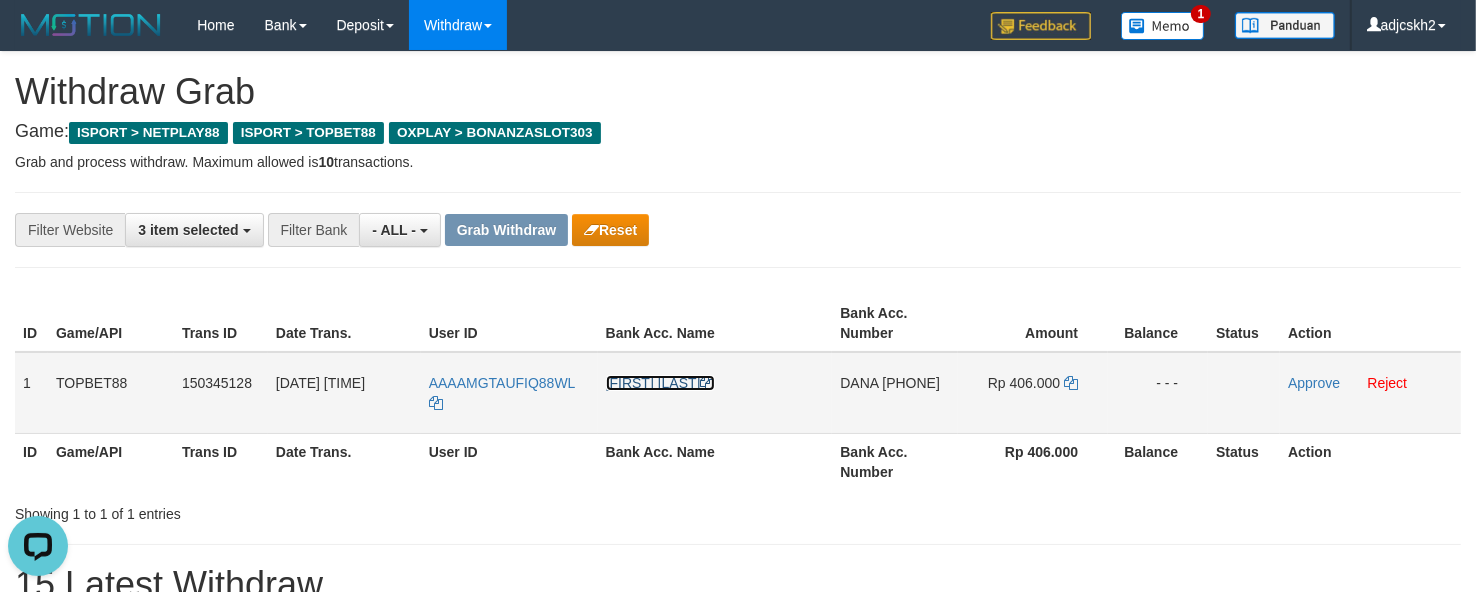 click at bounding box center [708, 383] 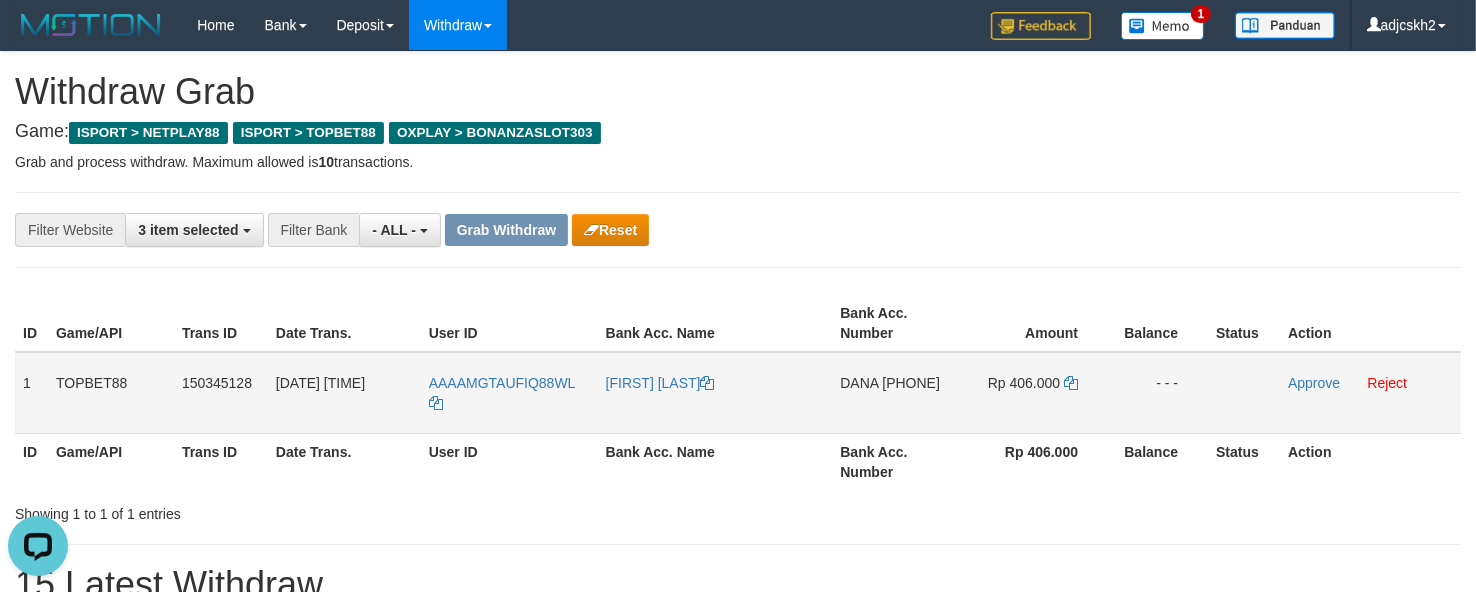 click on "DANA
08978953678" at bounding box center [895, 393] 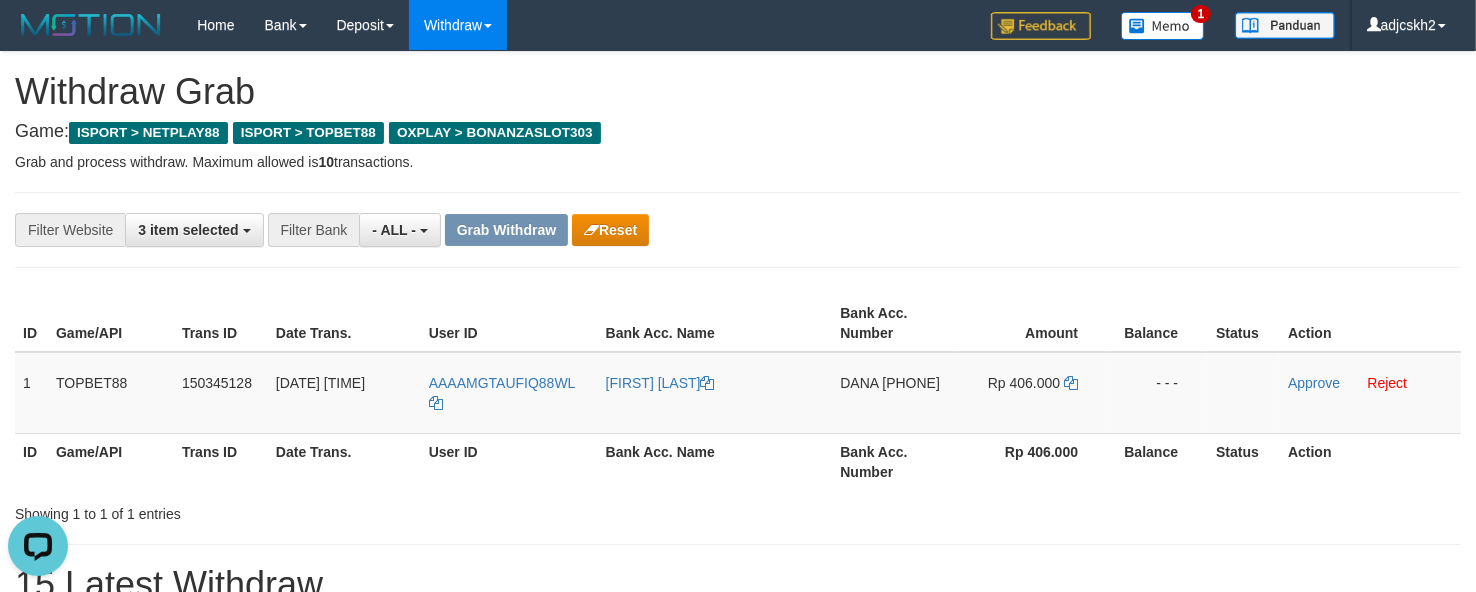 copy on "[PHONE]" 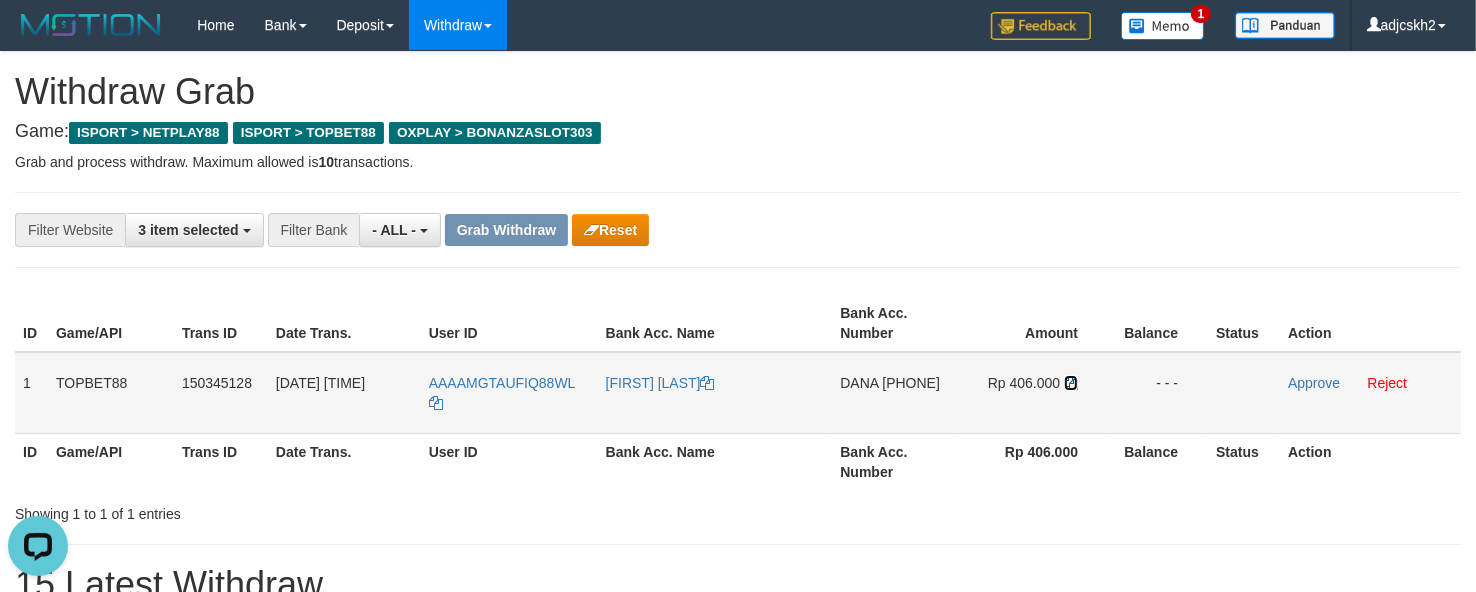 click at bounding box center (708, 383) 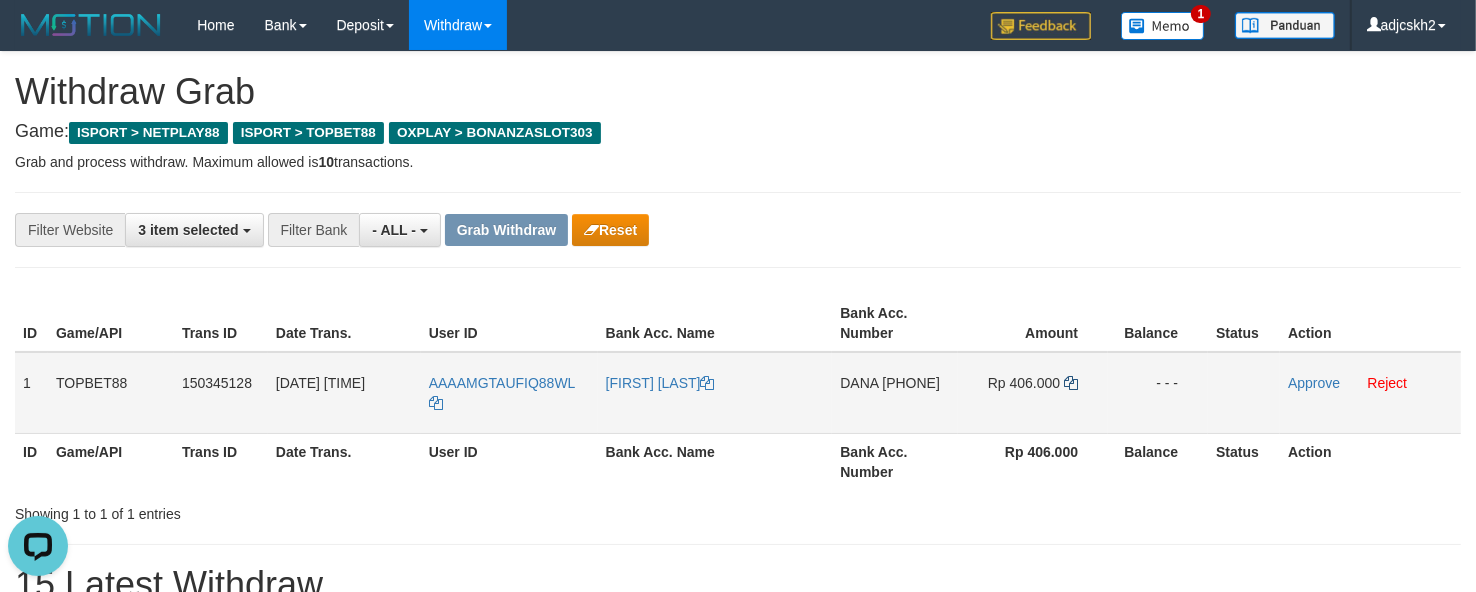 copy on "08978953678" 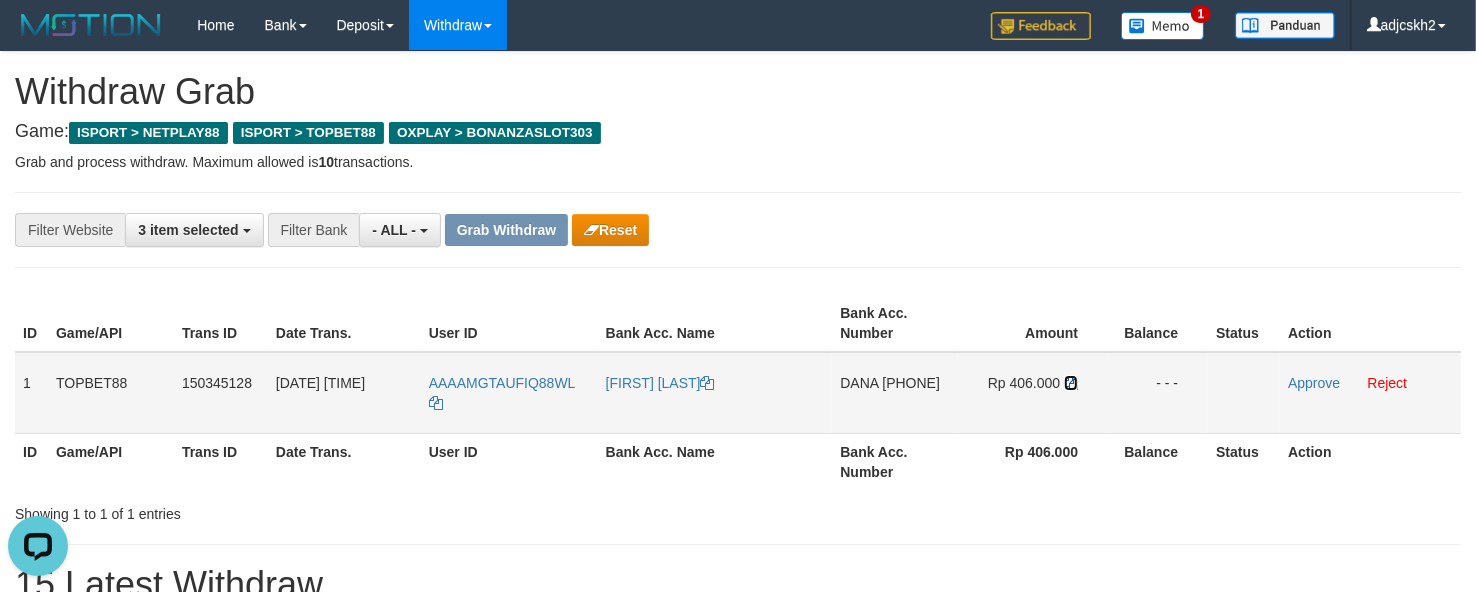 click at bounding box center [708, 383] 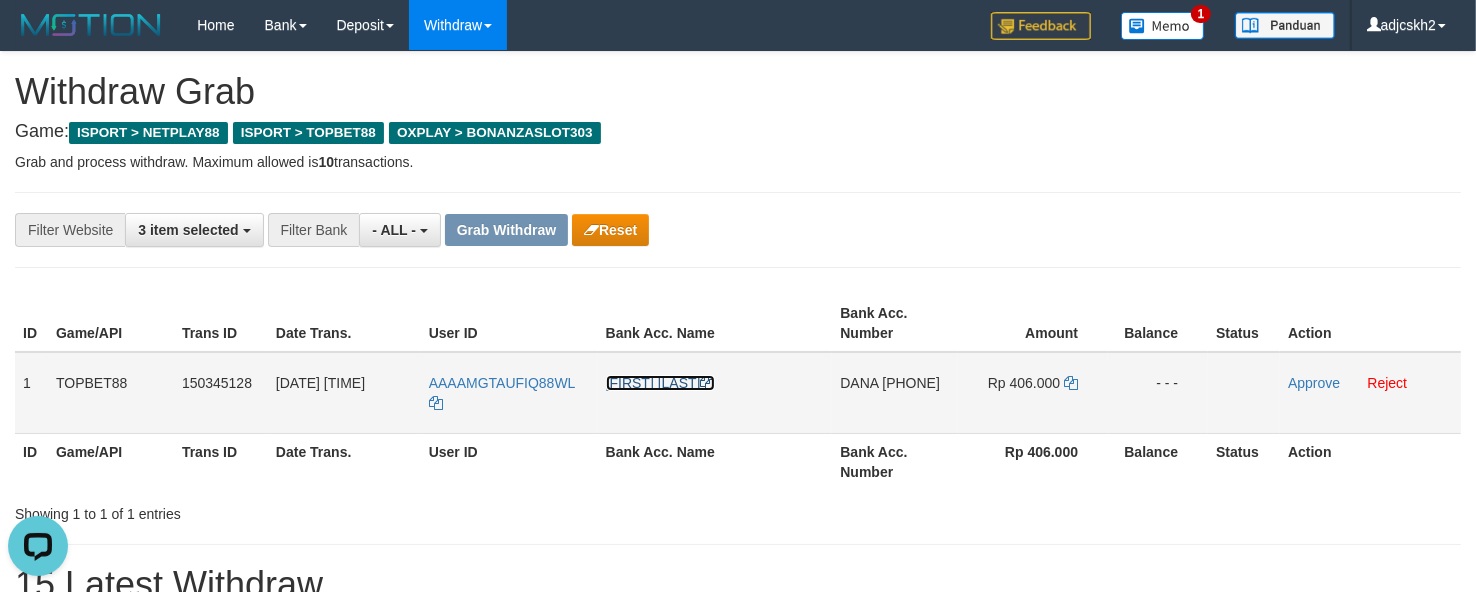 drag, startPoint x: 727, startPoint y: 377, endPoint x: 1346, endPoint y: 123, distance: 669.0867 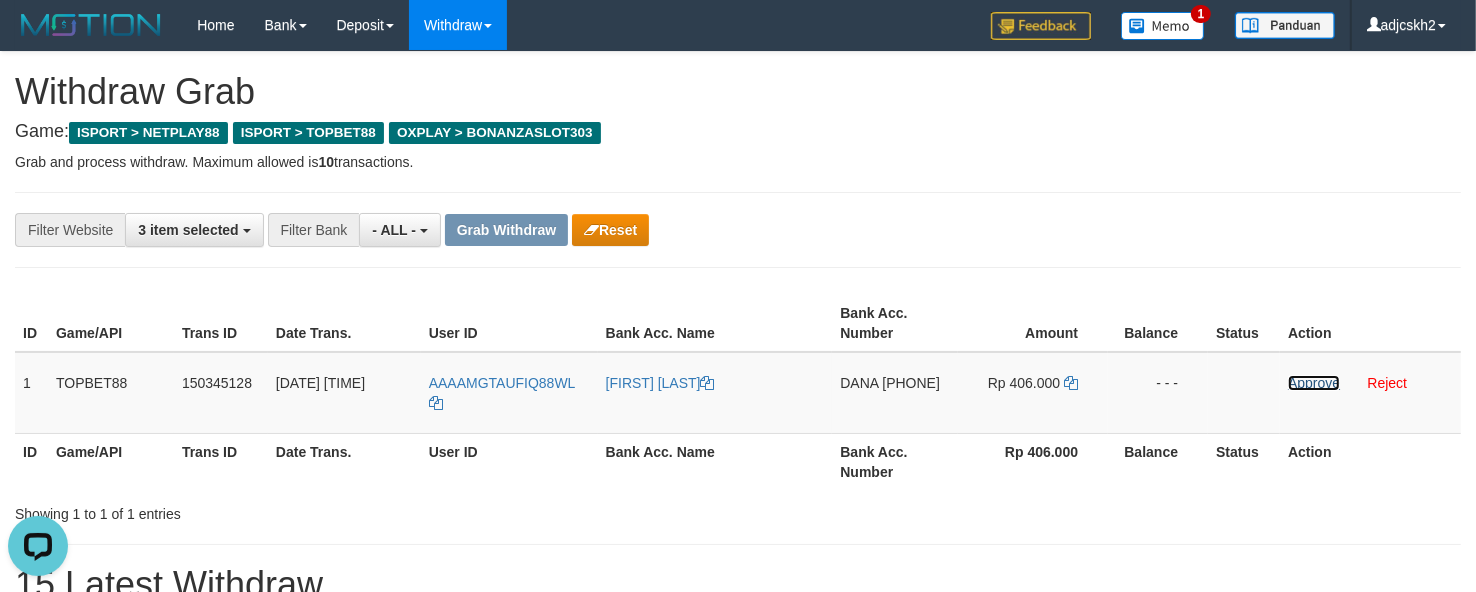 drag, startPoint x: 1301, startPoint y: 383, endPoint x: 585, endPoint y: 210, distance: 736.6037 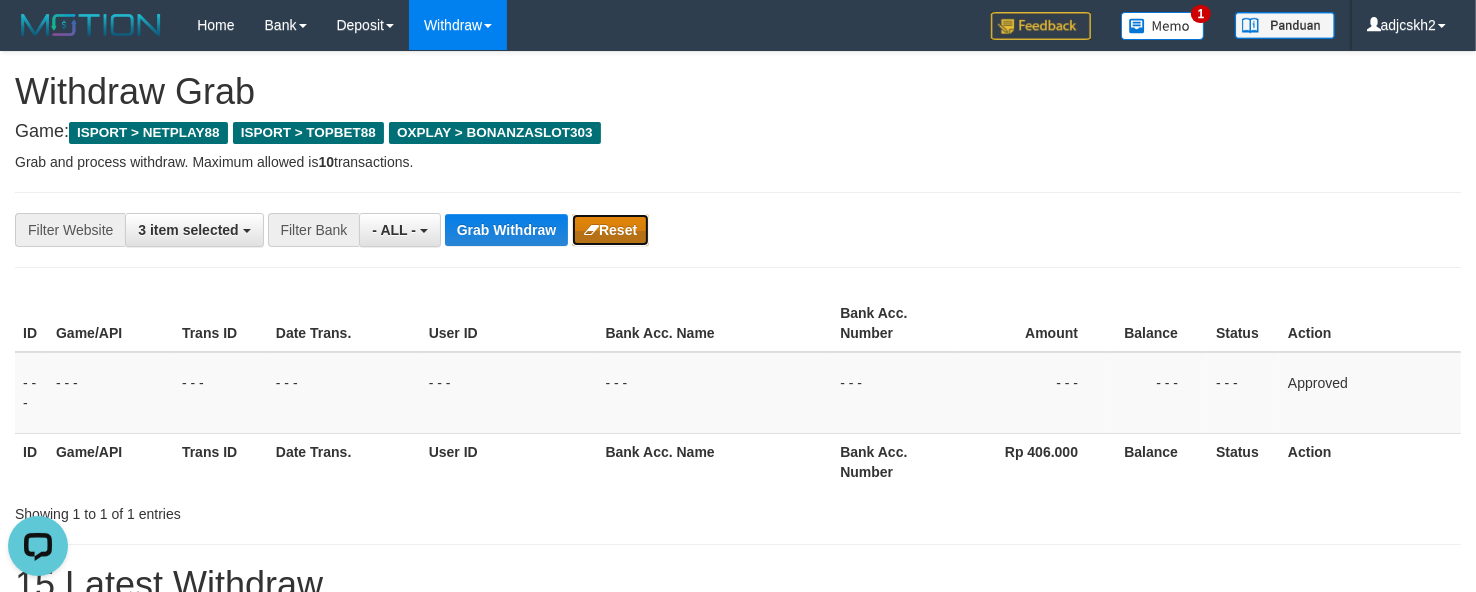 click on "Reset" at bounding box center (610, 230) 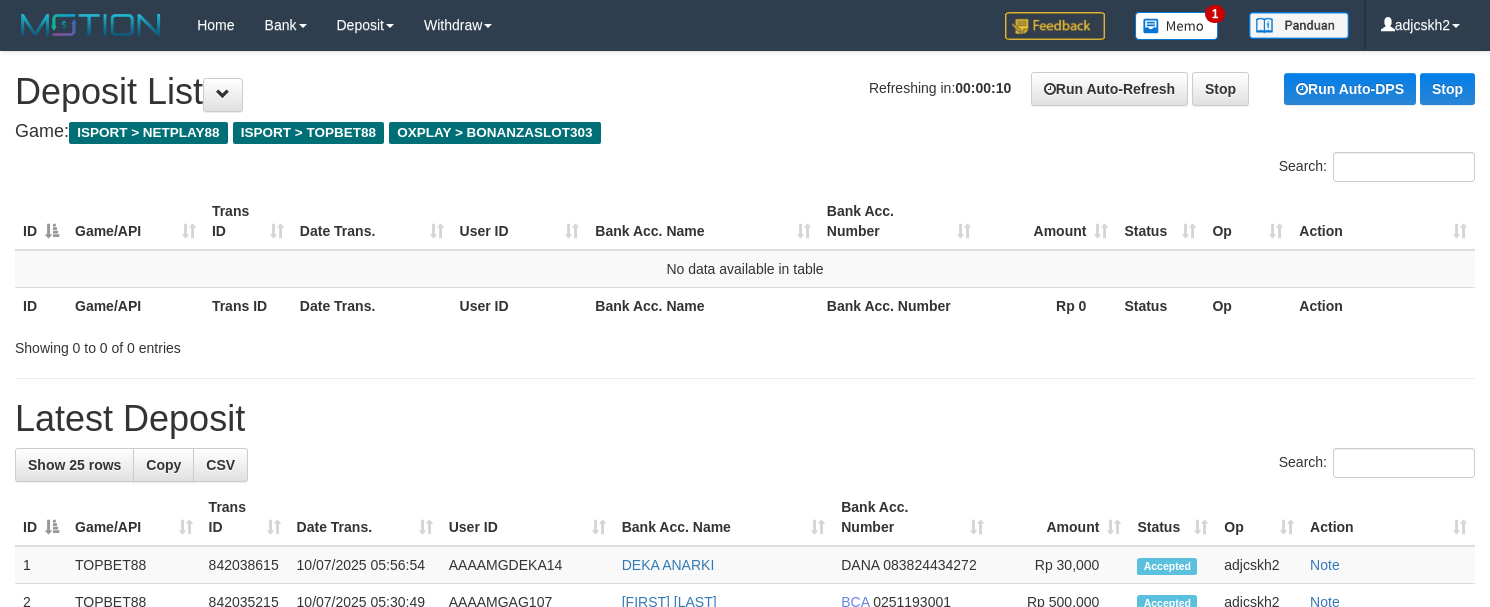 scroll, scrollTop: 0, scrollLeft: 0, axis: both 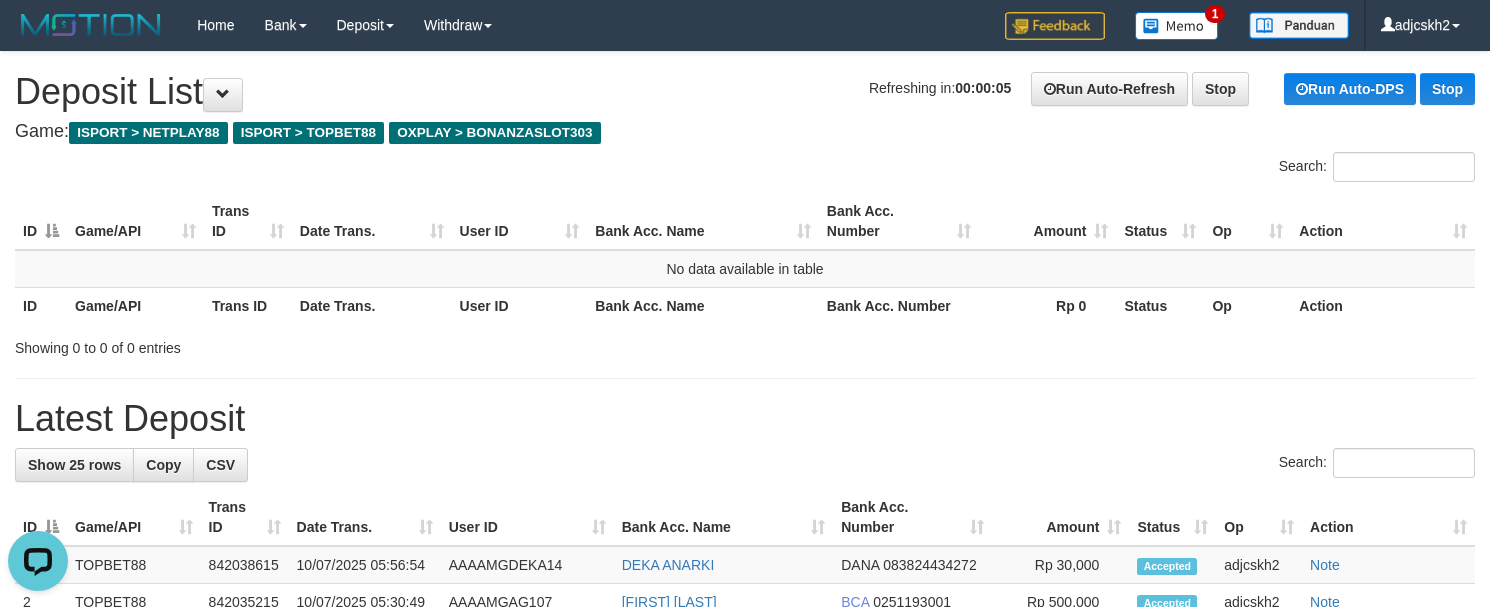click on "Latest Deposit" at bounding box center (745, 419) 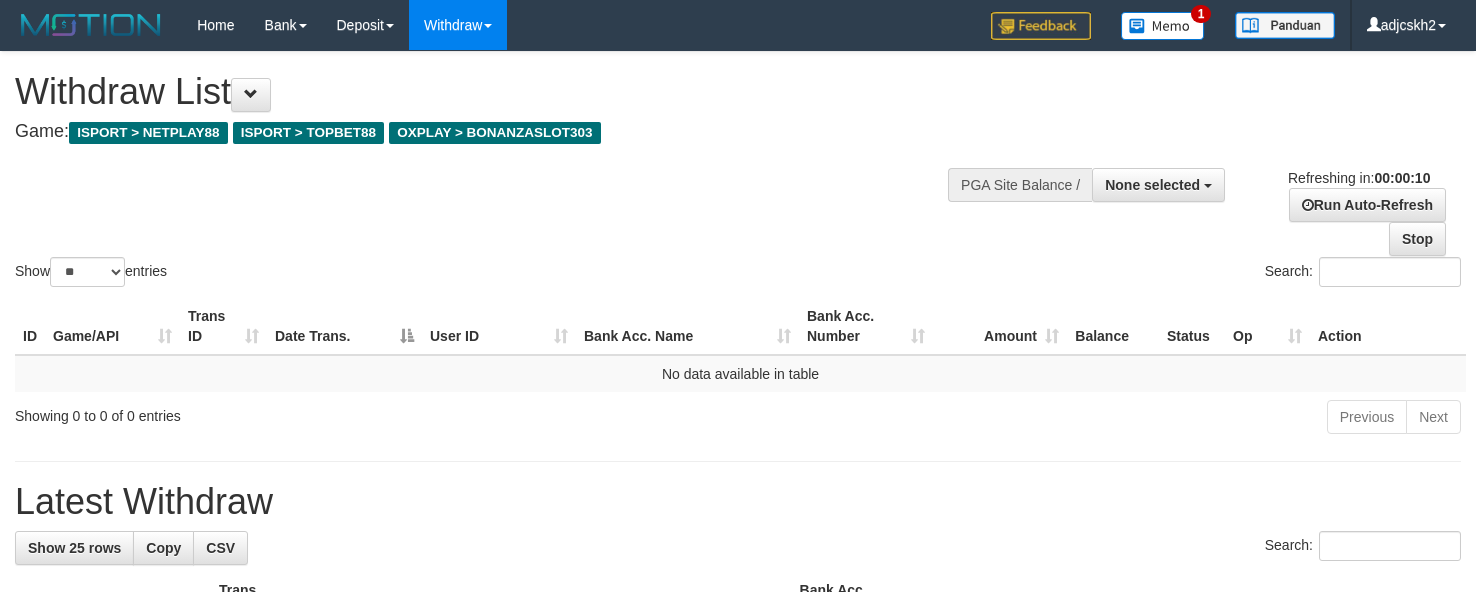 scroll, scrollTop: 0, scrollLeft: 0, axis: both 